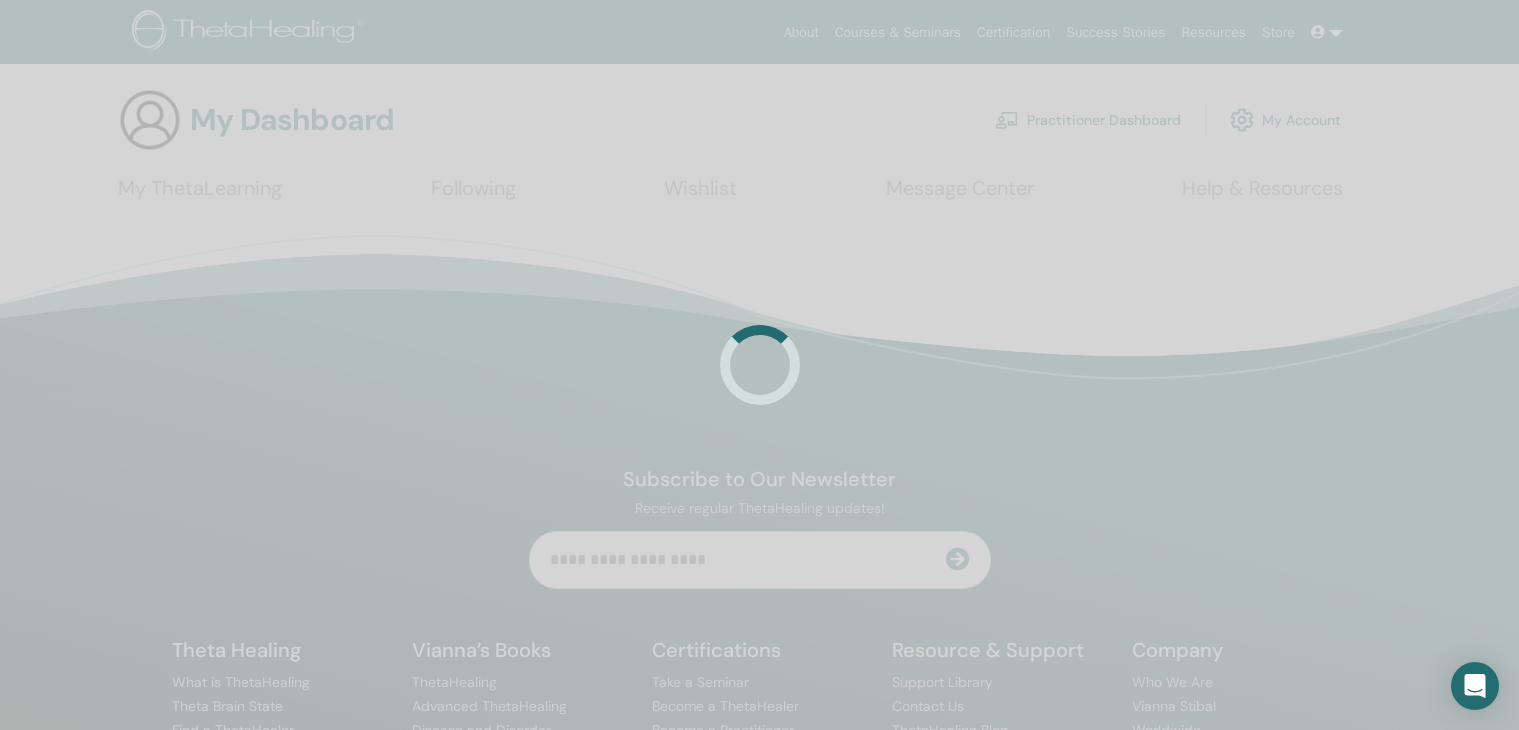 scroll, scrollTop: 0, scrollLeft: 0, axis: both 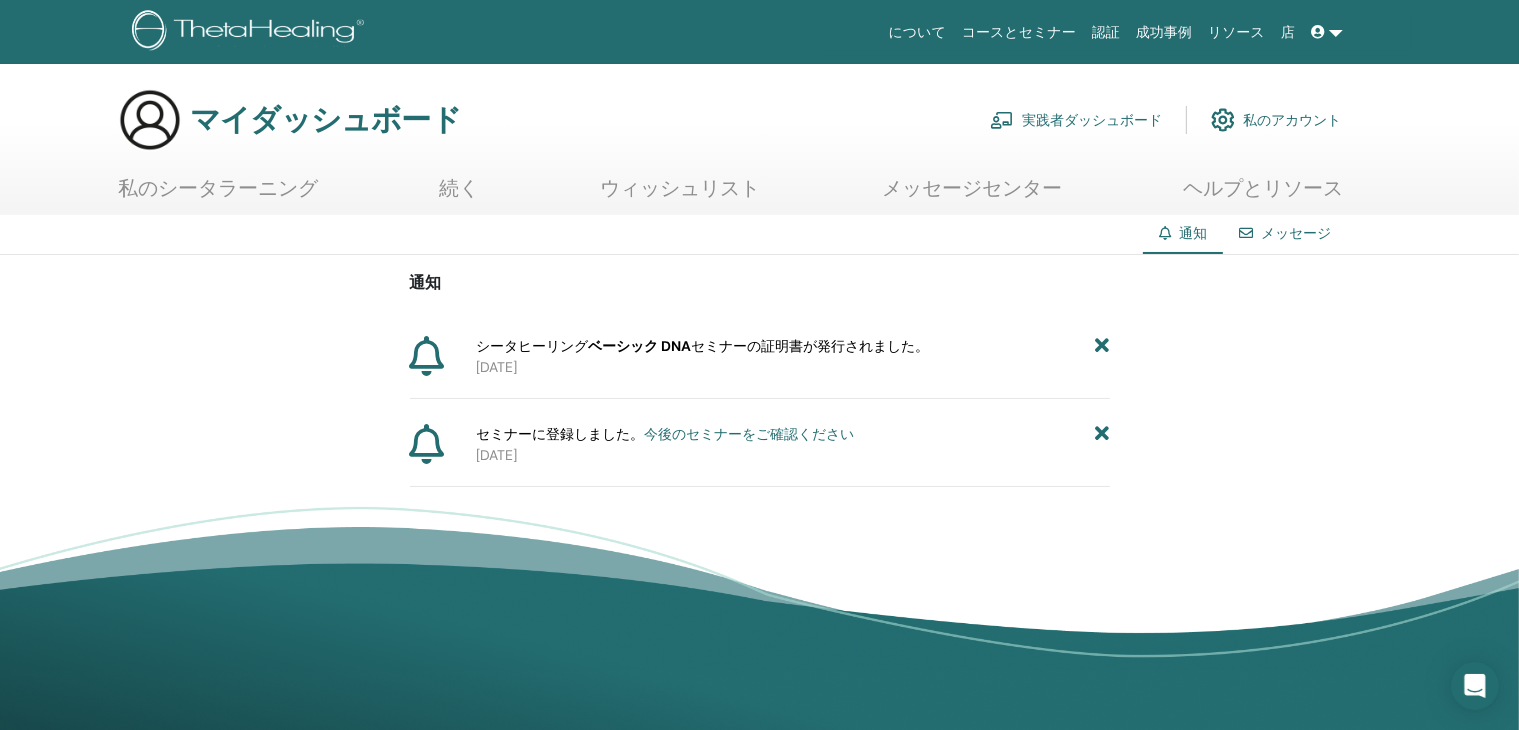 click on "シータヒーリング" at bounding box center [532, 346] 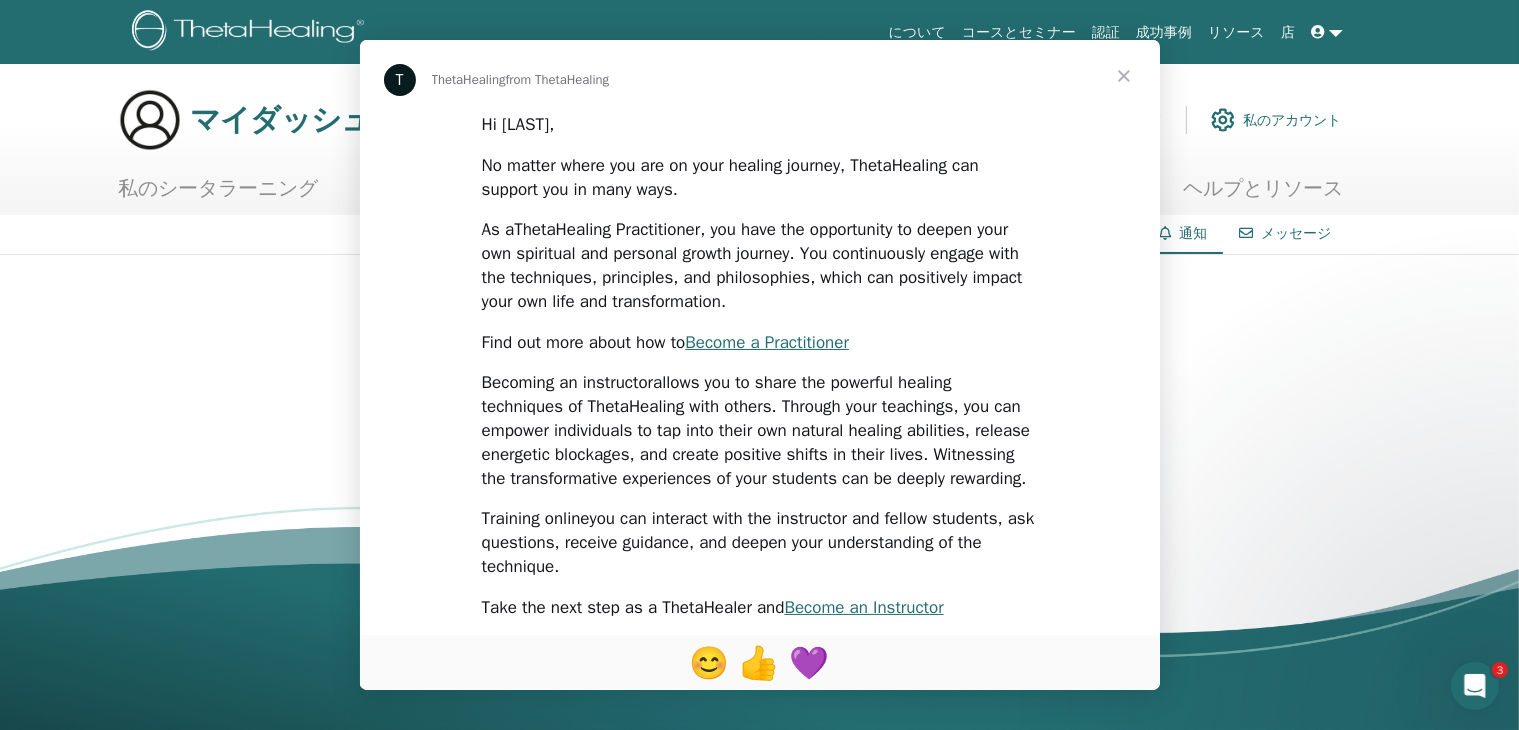 scroll, scrollTop: 0, scrollLeft: 0, axis: both 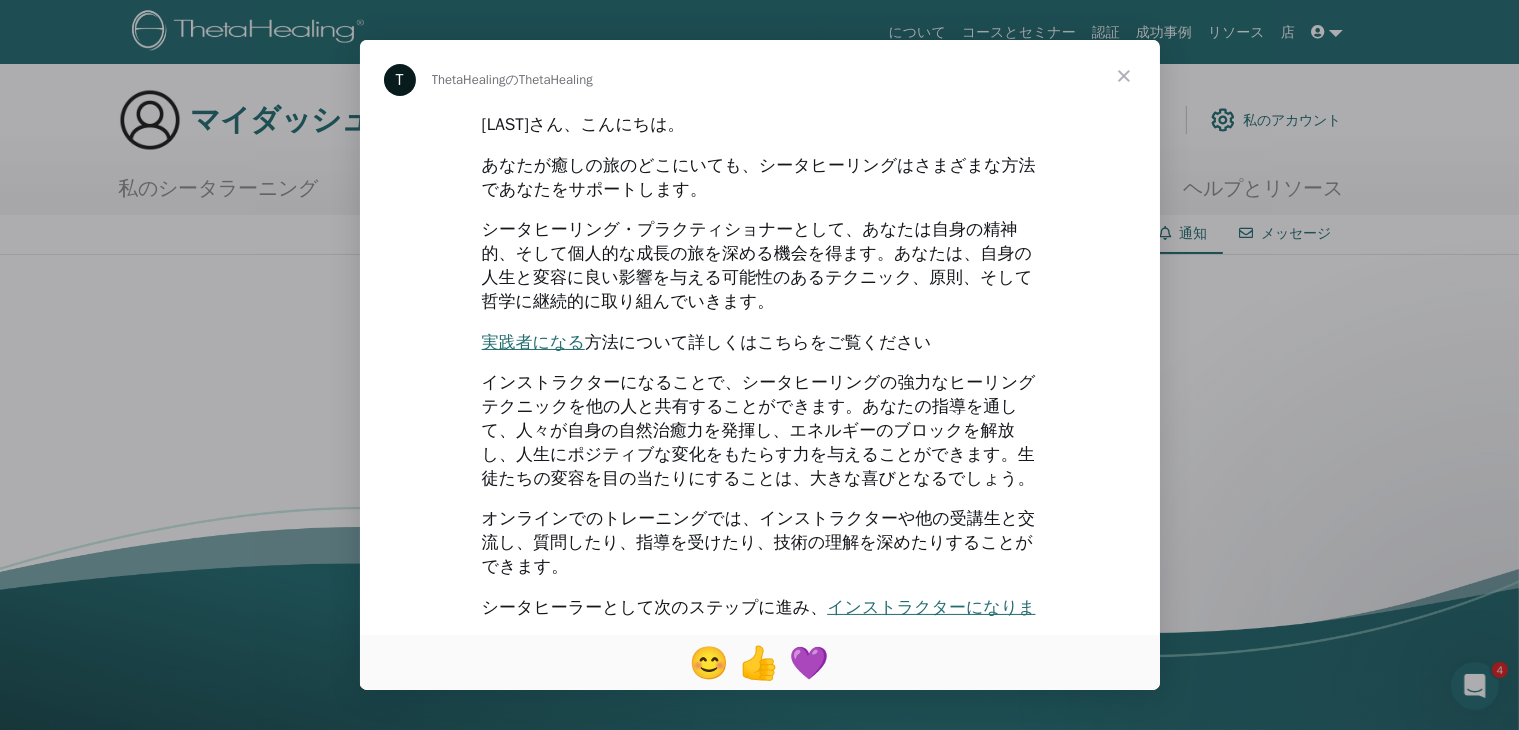 click at bounding box center (1124, 76) 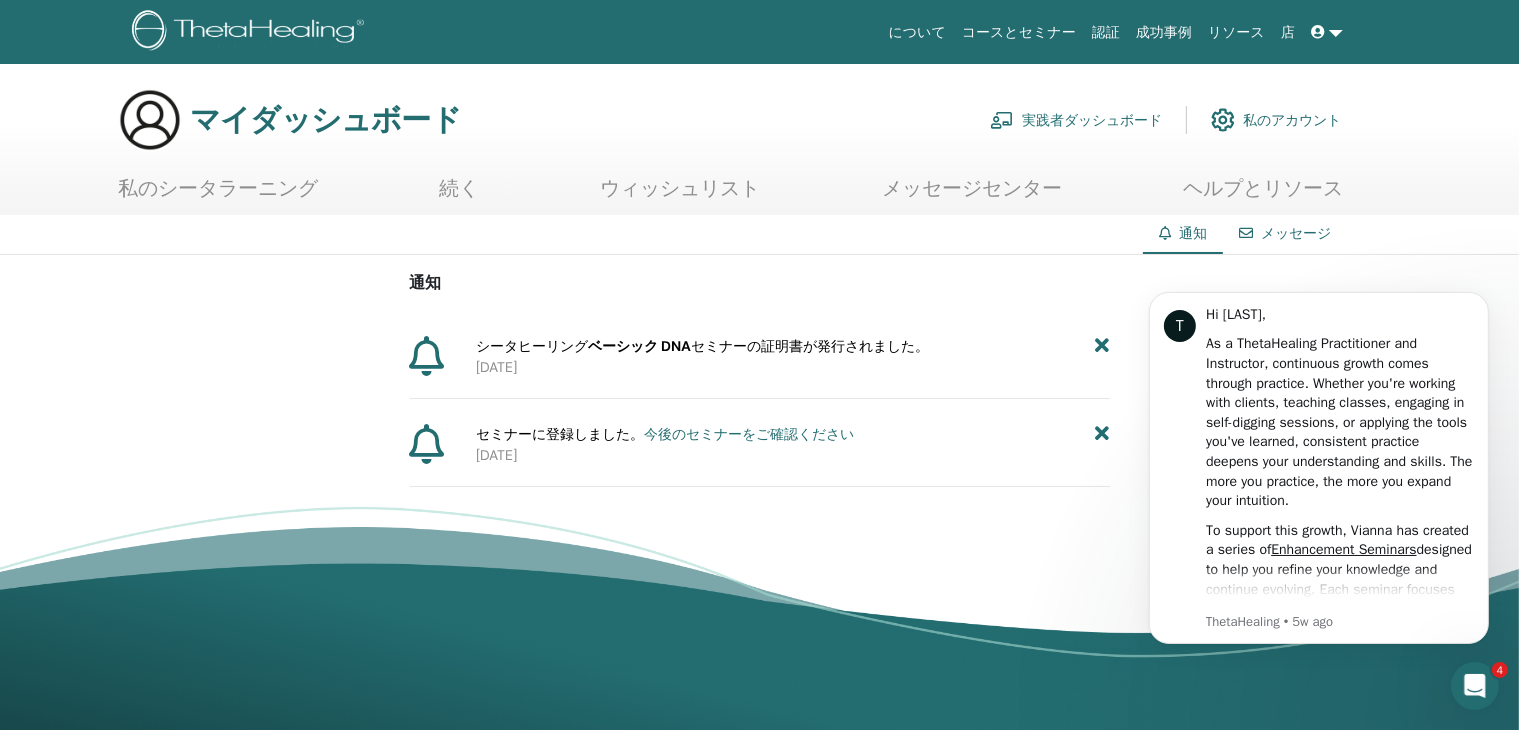 scroll, scrollTop: 0, scrollLeft: 0, axis: both 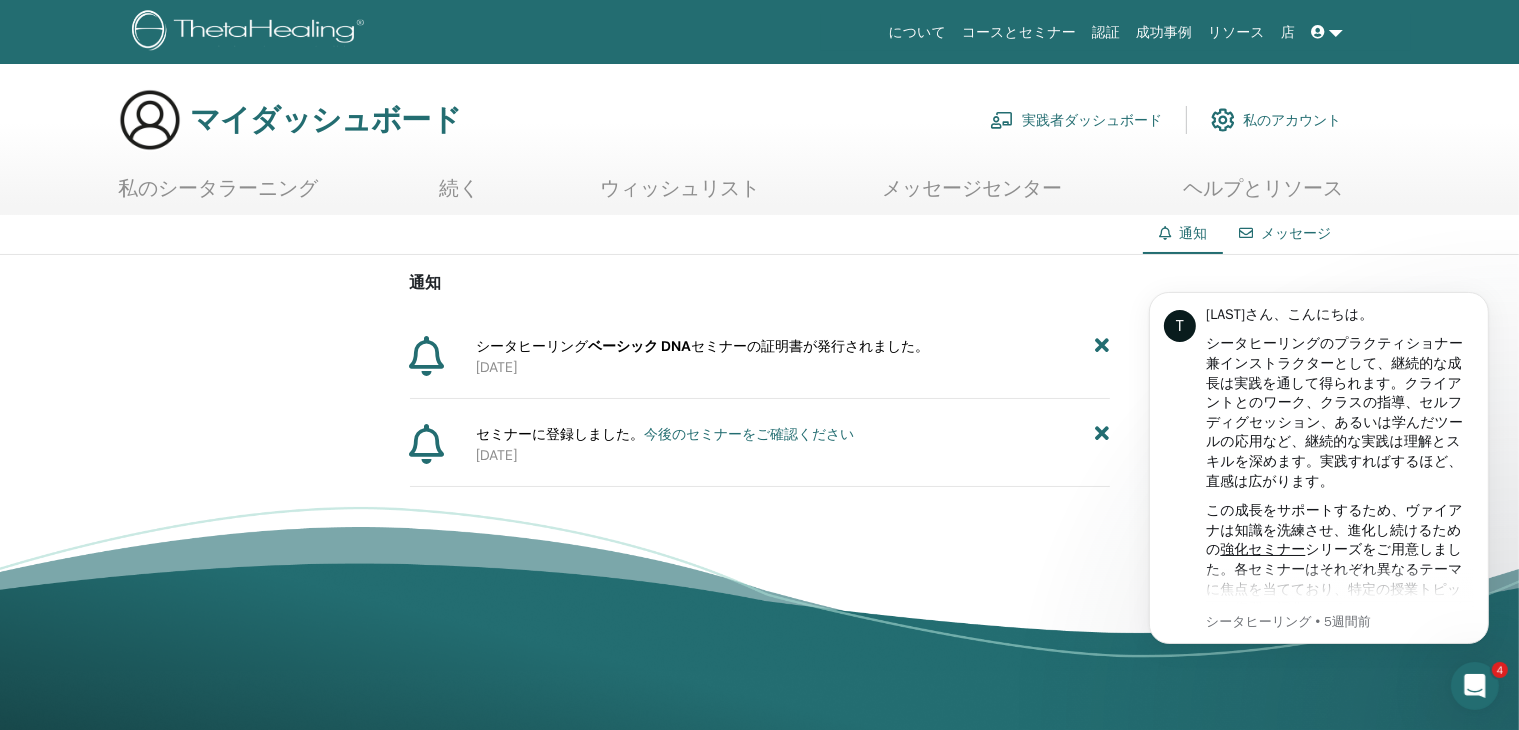click on "シータヒーリング ベーシック DNA セミナーの証明書が発行されました。" at bounding box center [702, 346] 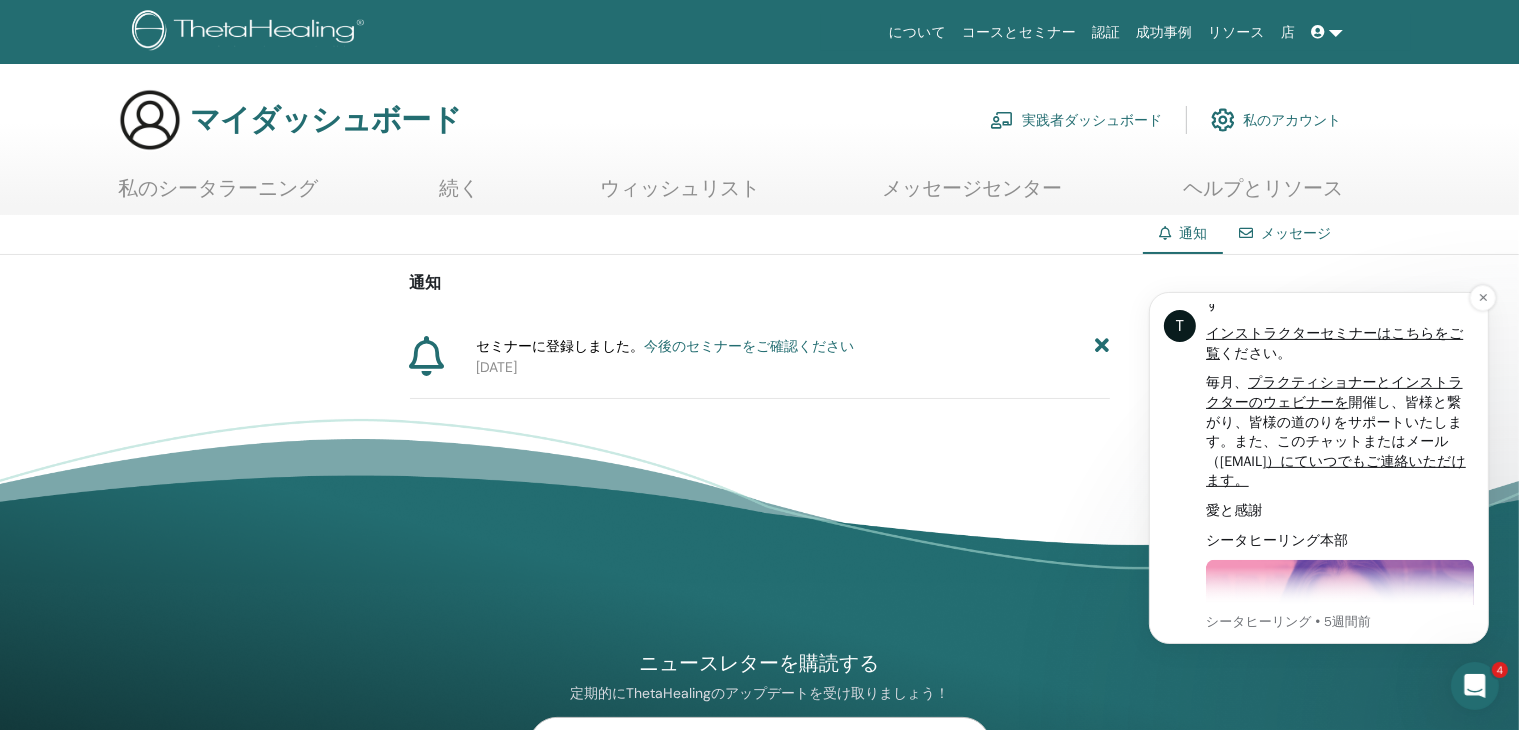 scroll, scrollTop: 784, scrollLeft: 0, axis: vertical 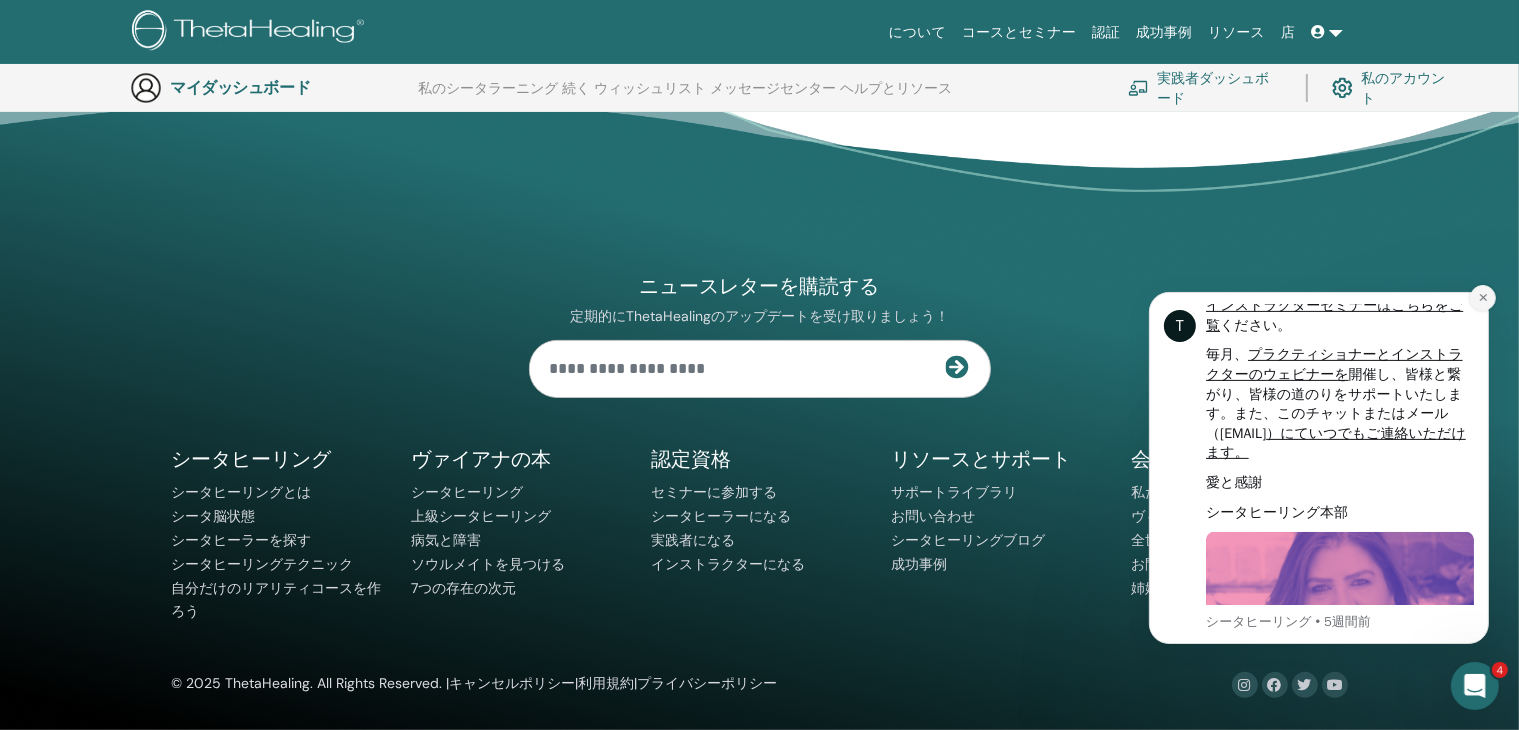 click 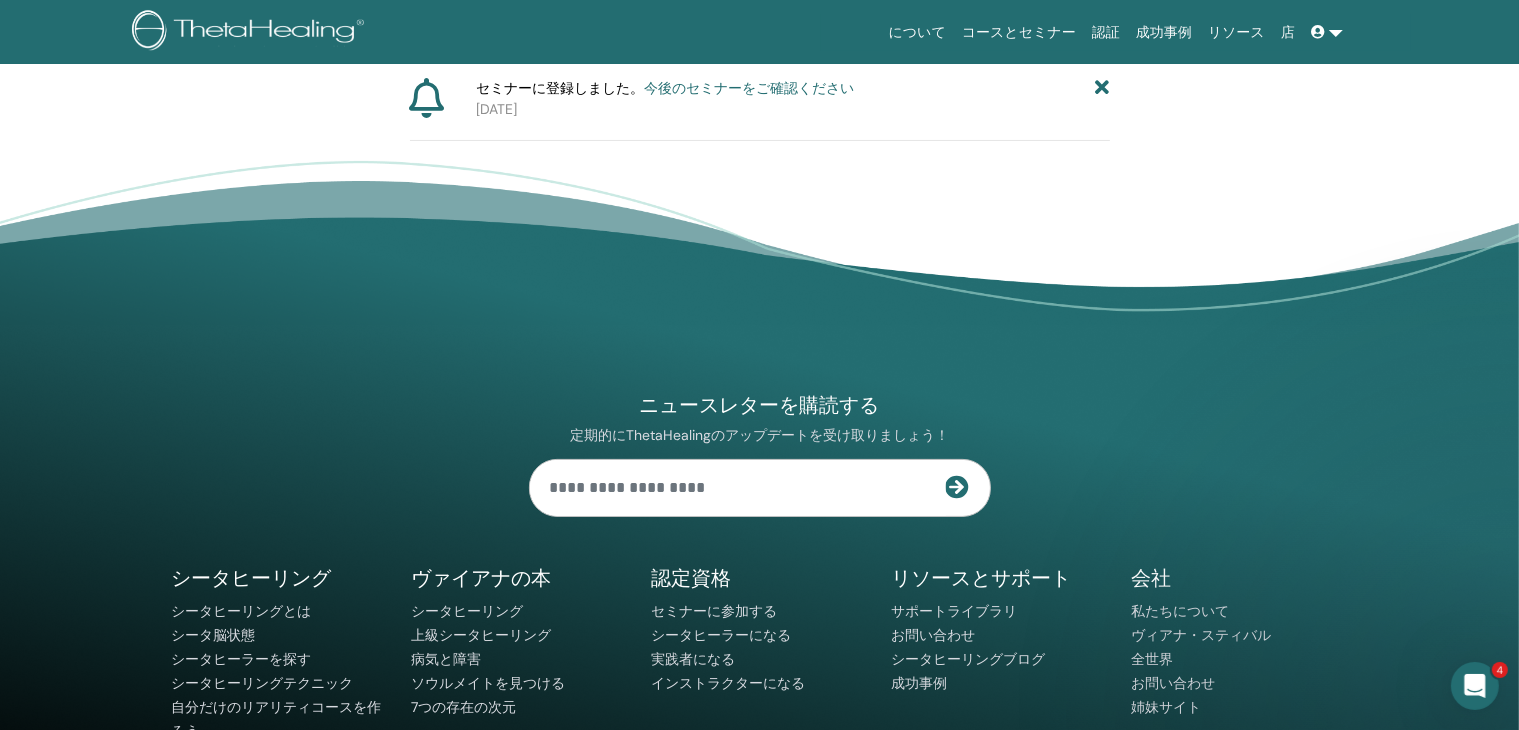 scroll, scrollTop: 0, scrollLeft: 0, axis: both 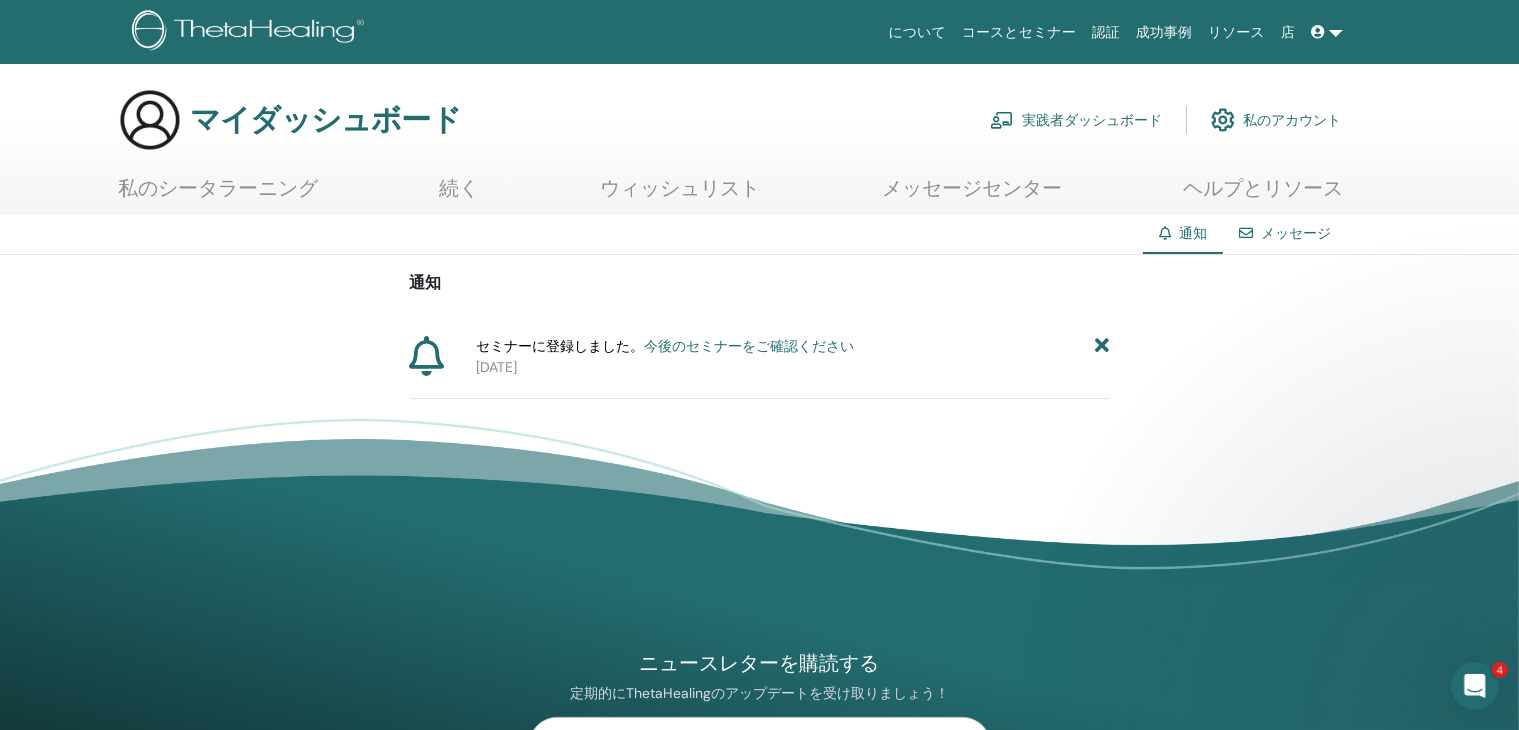 click on "私のシータラーニング" at bounding box center (218, 188) 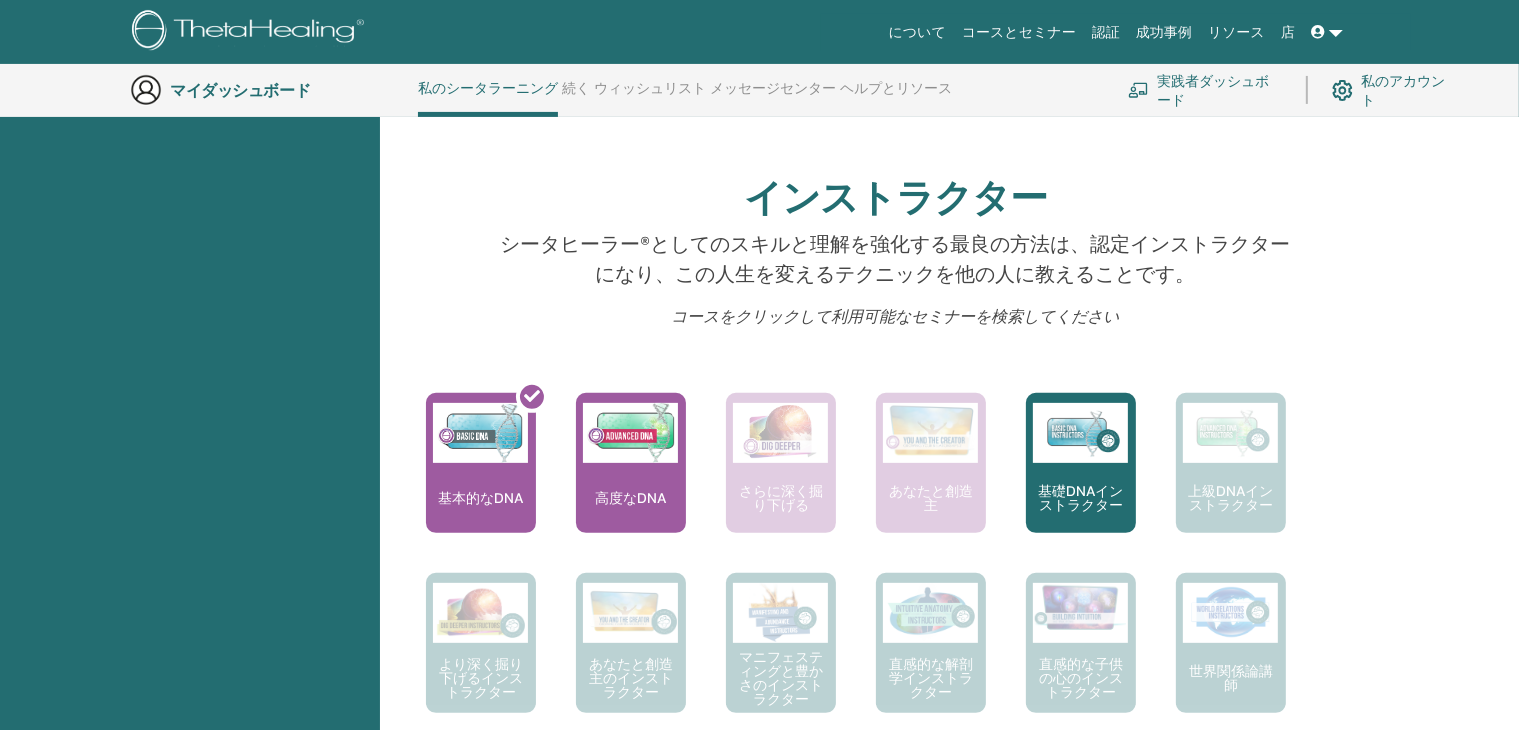 scroll, scrollTop: 652, scrollLeft: 0, axis: vertical 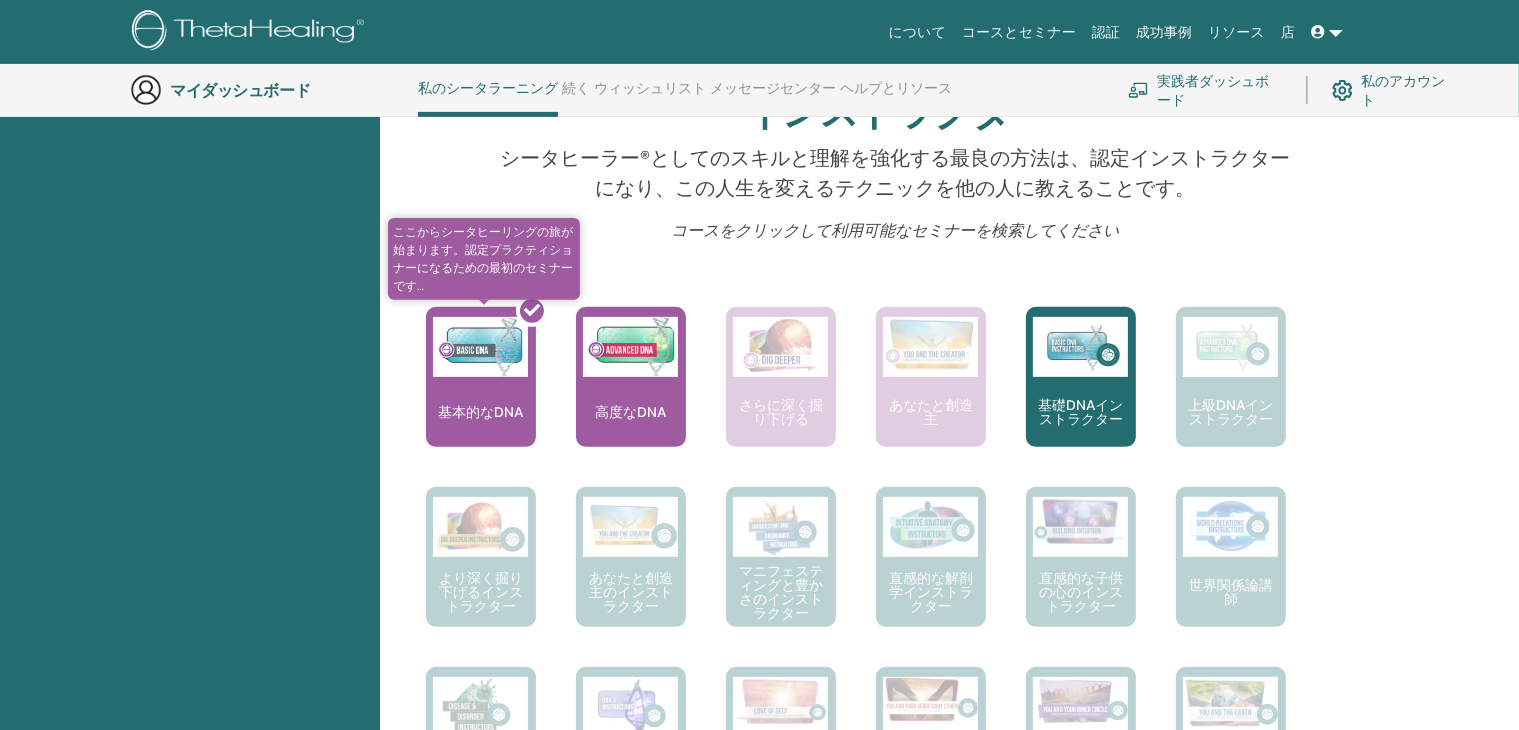 click at bounding box center (493, 385) 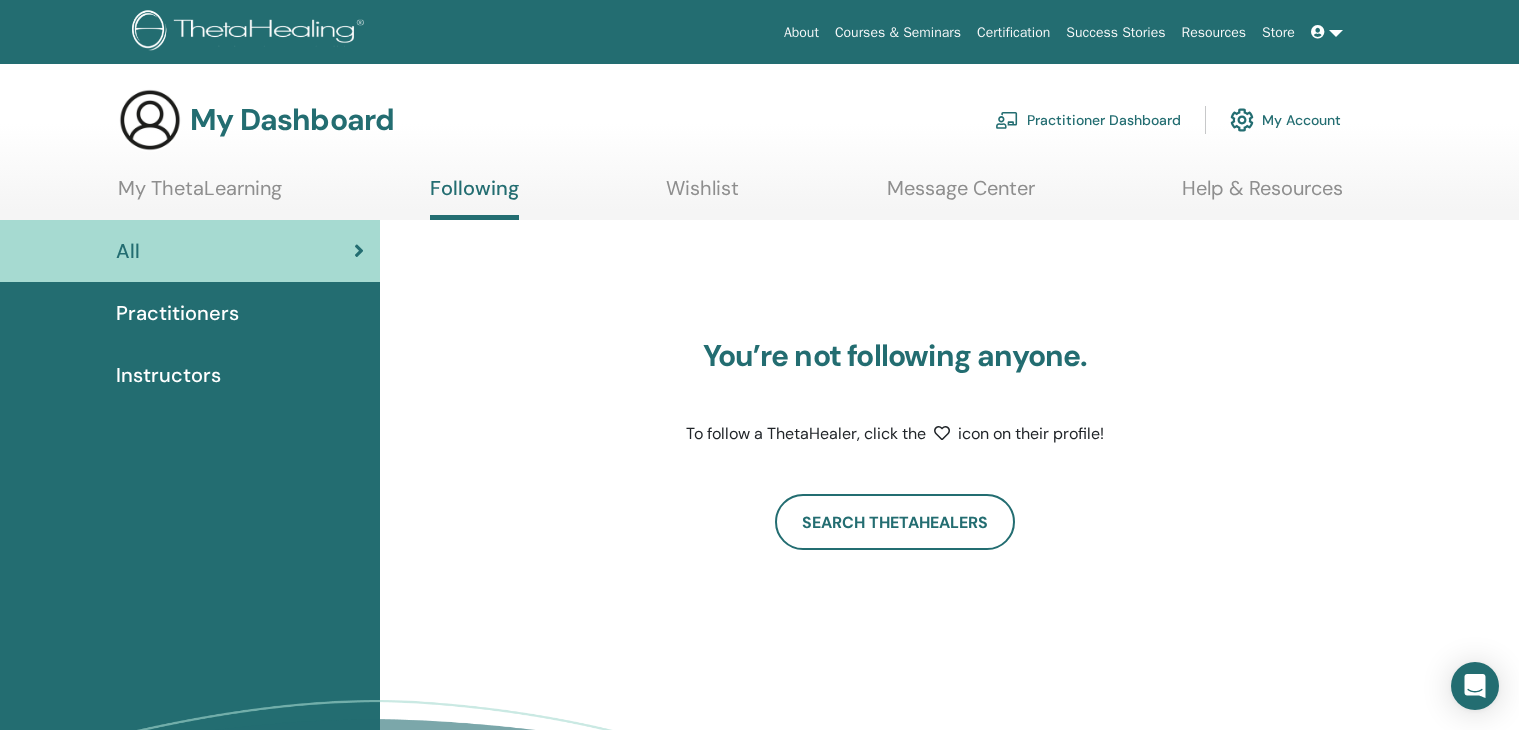 scroll, scrollTop: 0, scrollLeft: 0, axis: both 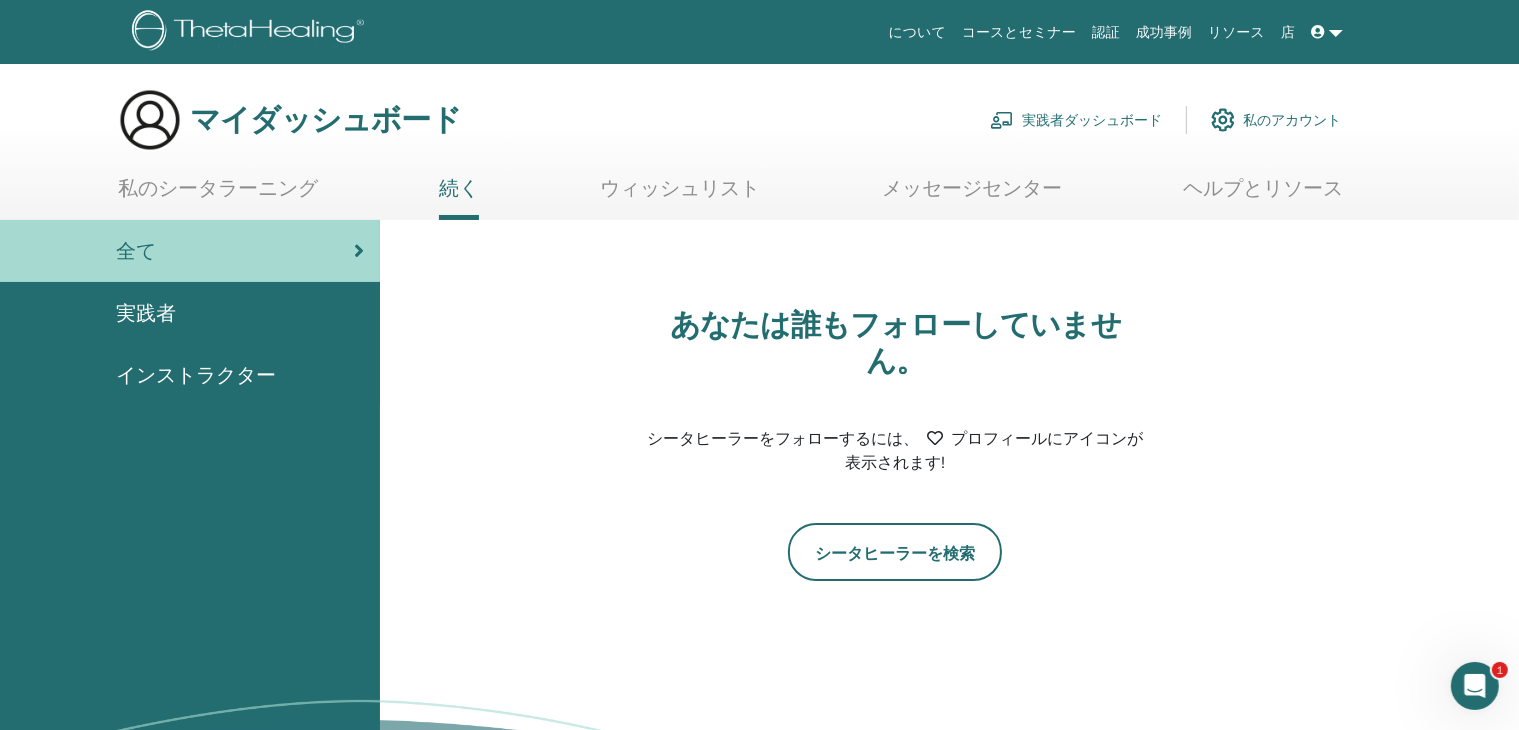 click on "実践者" at bounding box center [146, 313] 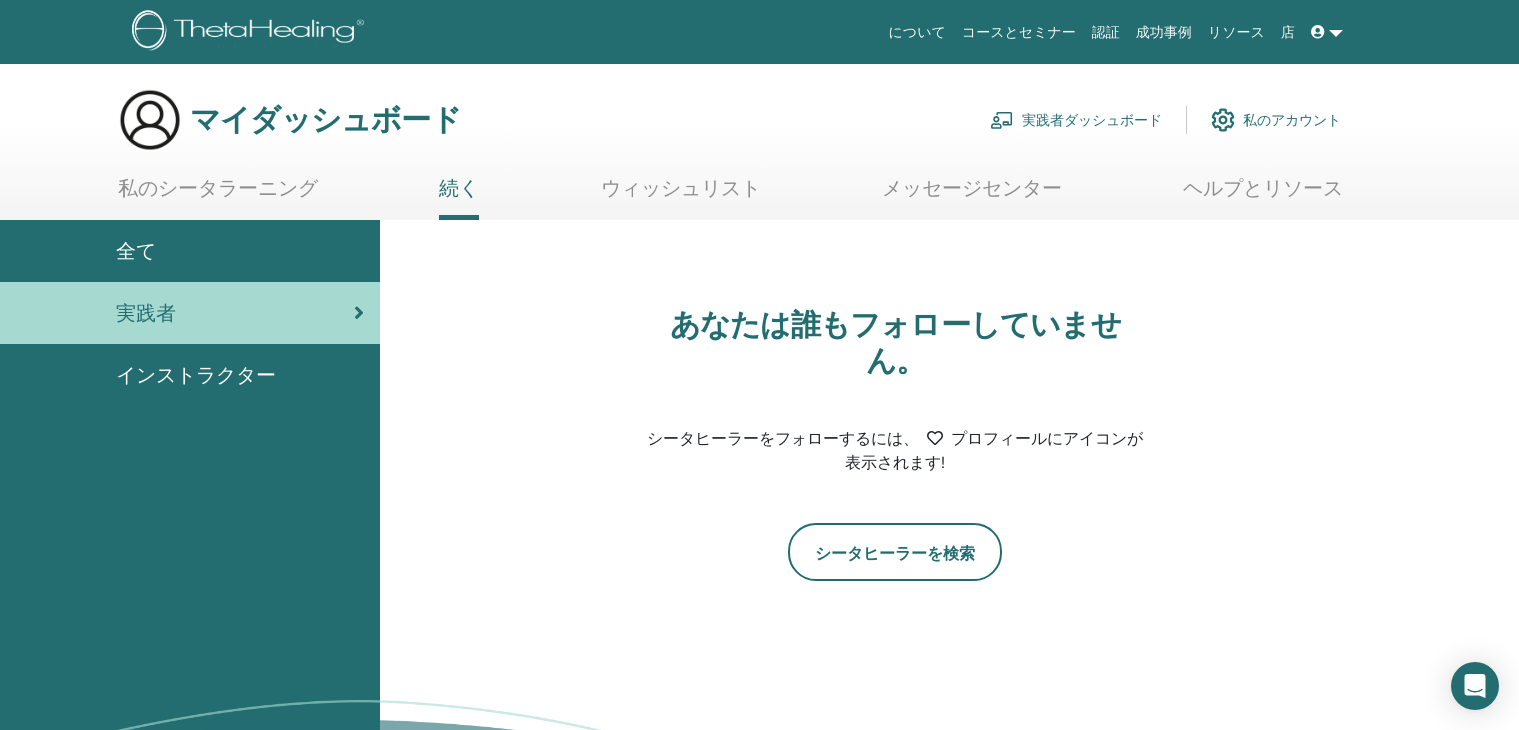 scroll, scrollTop: 0, scrollLeft: 0, axis: both 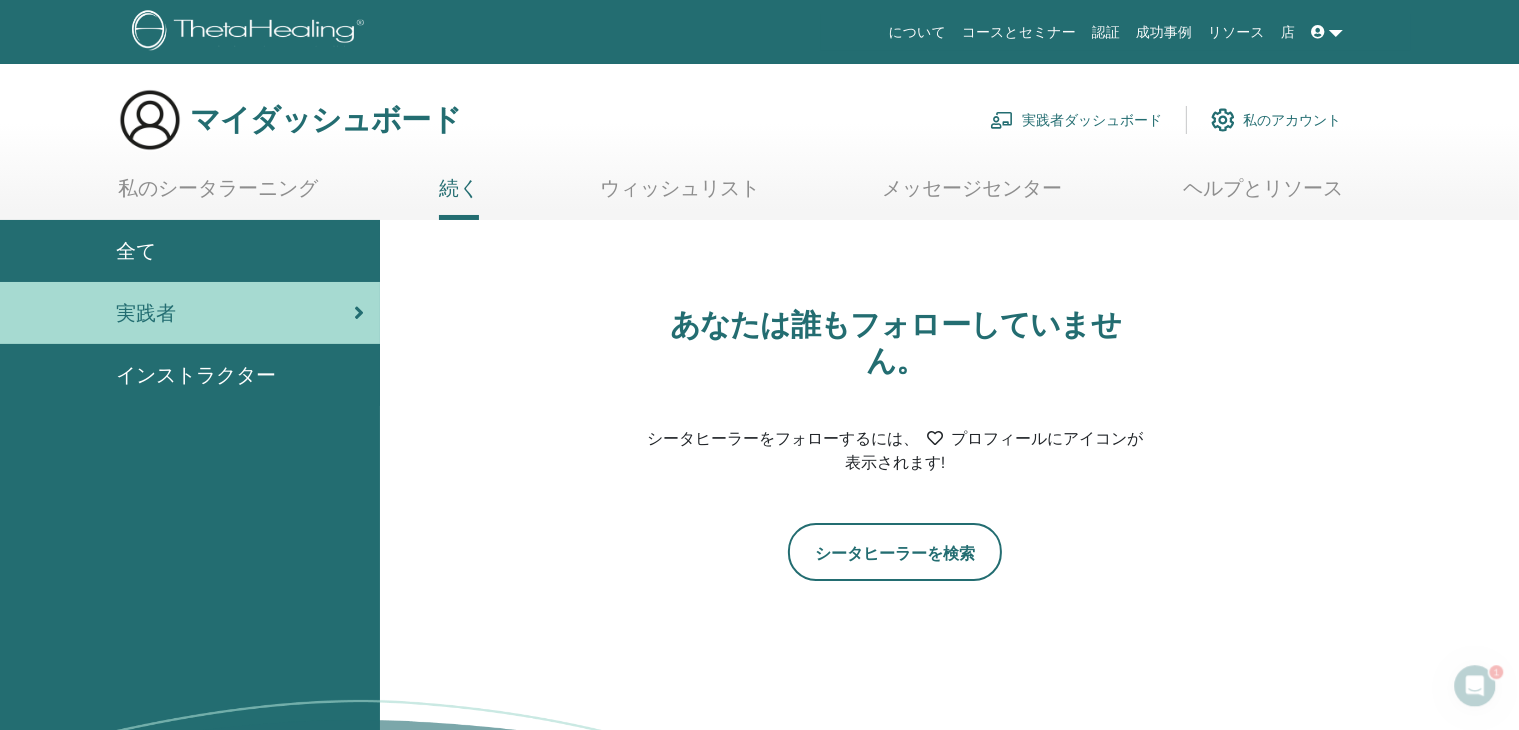 click on "全て" at bounding box center (136, 251) 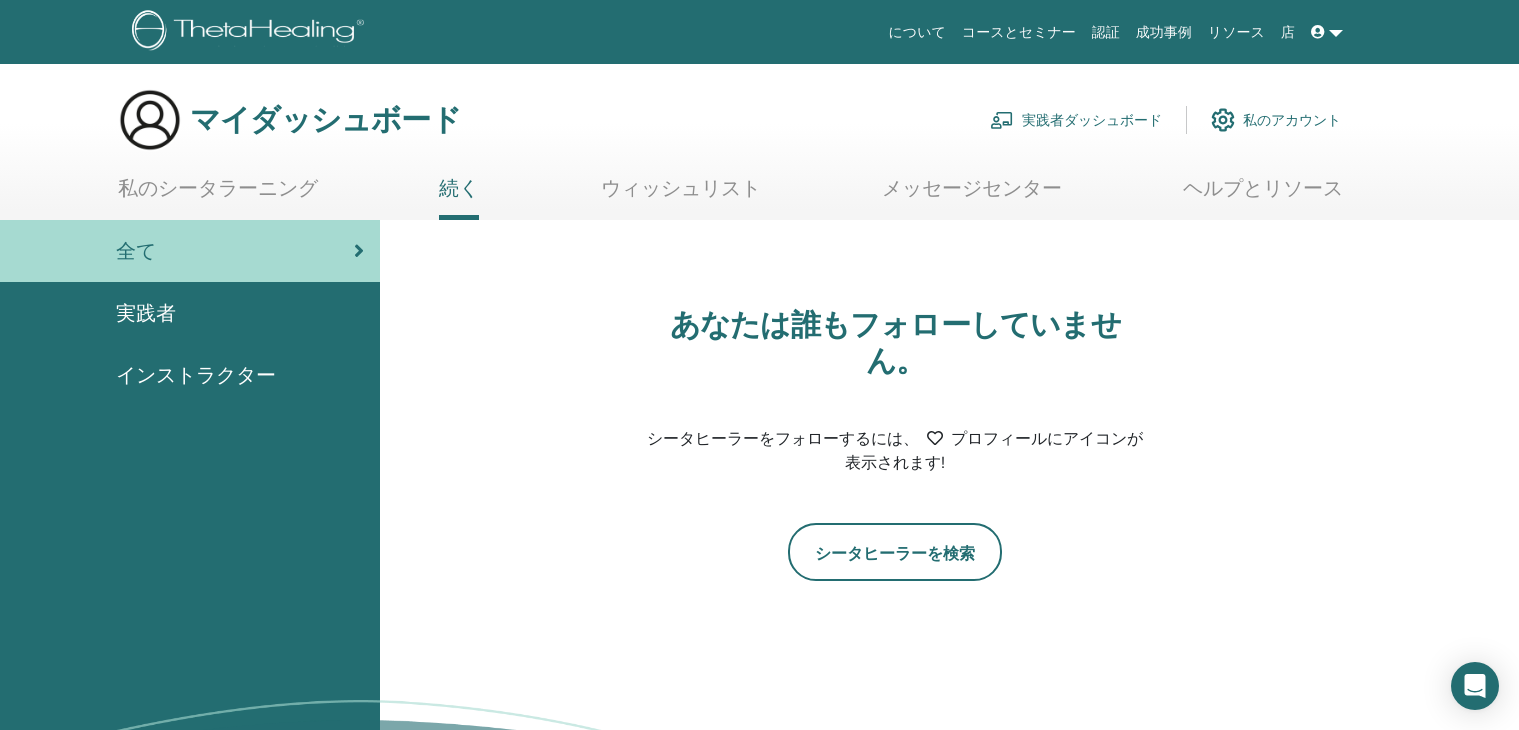scroll, scrollTop: 0, scrollLeft: 0, axis: both 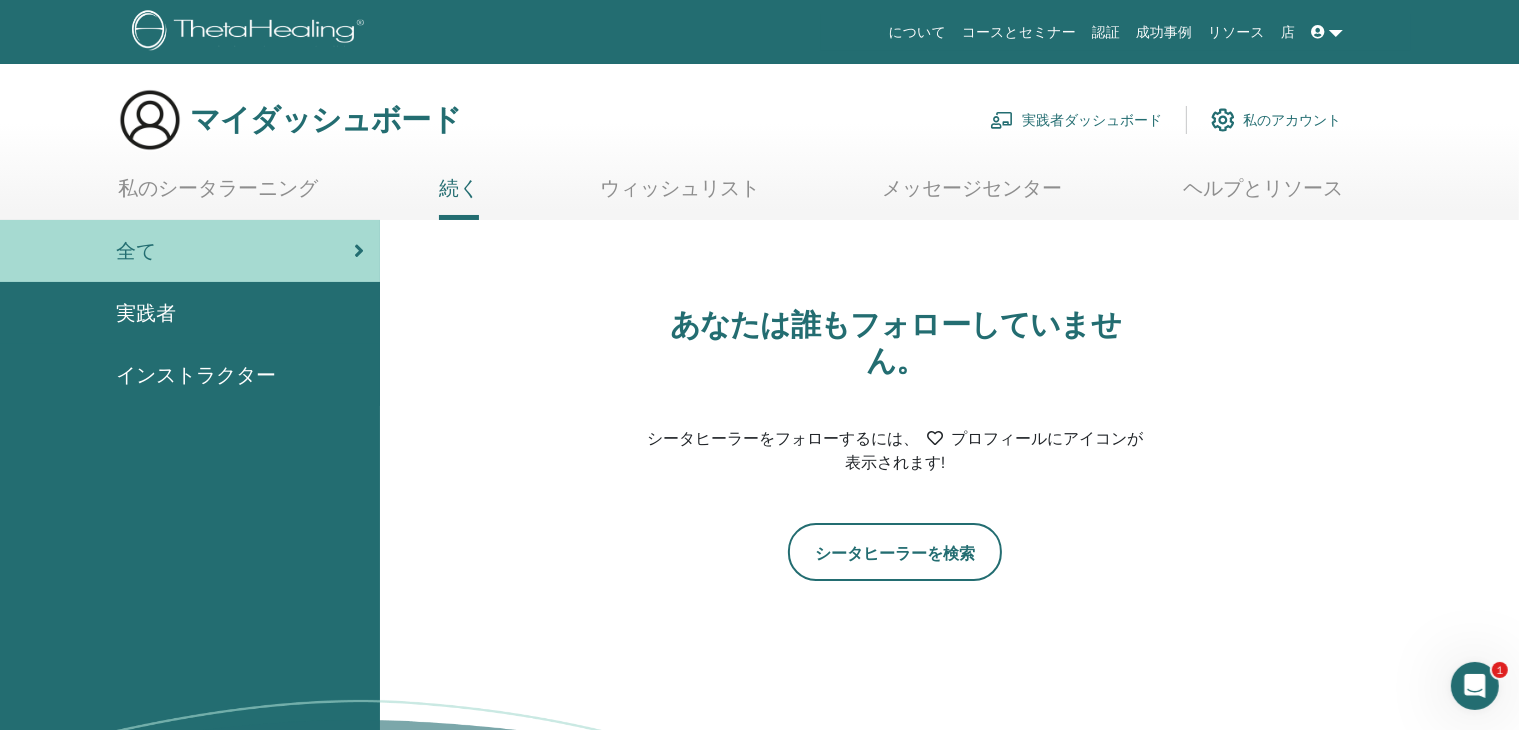 click on "実践者" at bounding box center (146, 313) 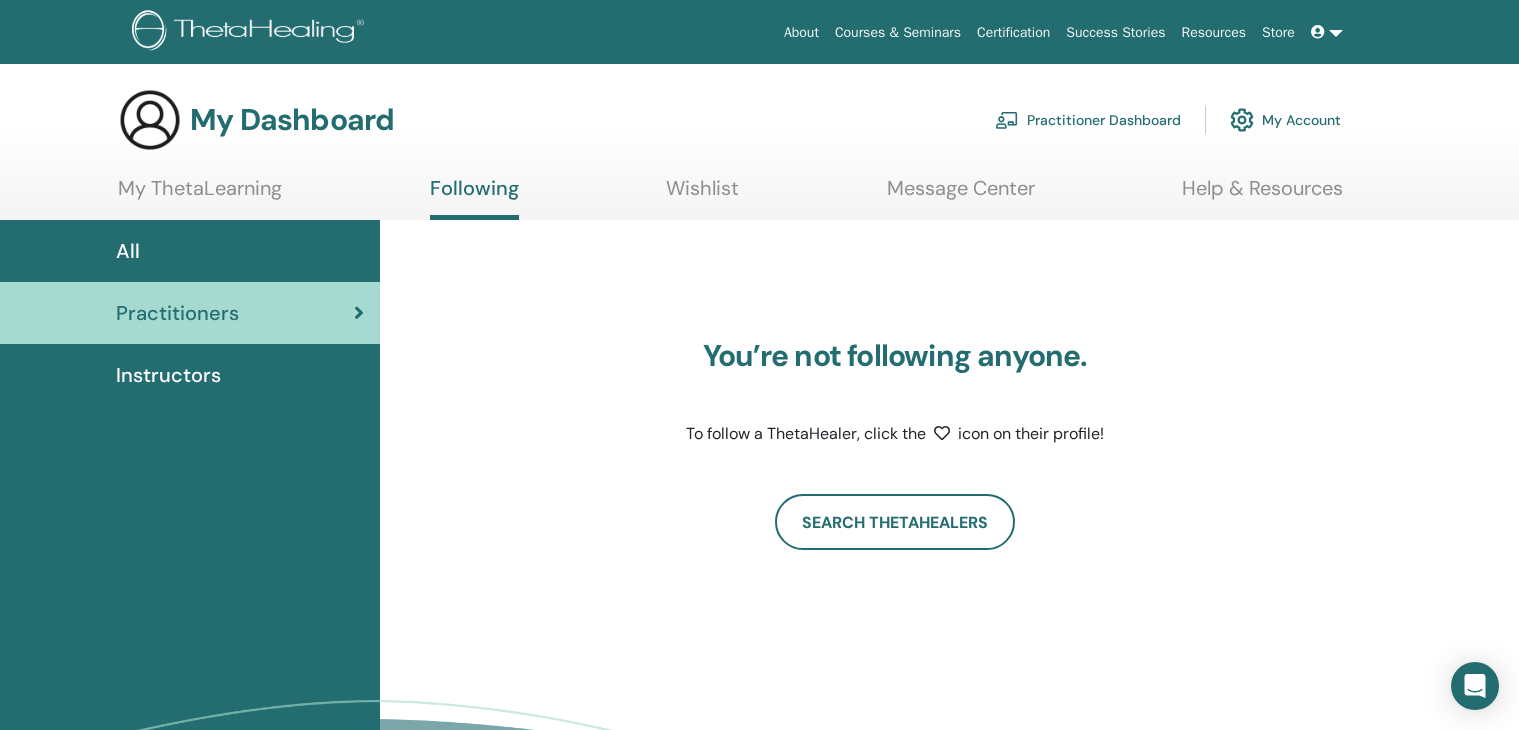 scroll, scrollTop: 0, scrollLeft: 0, axis: both 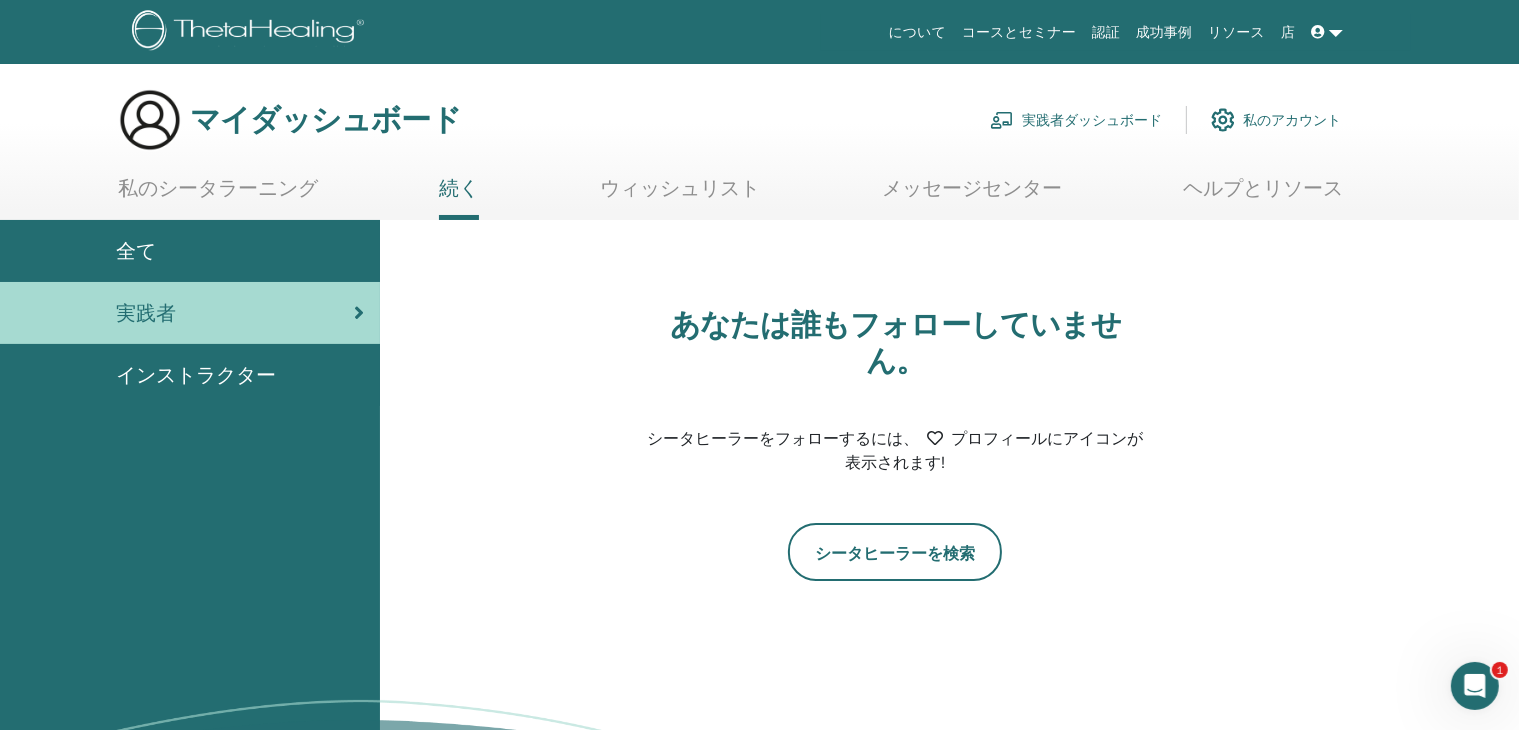 click on "インストラクター" at bounding box center (196, 375) 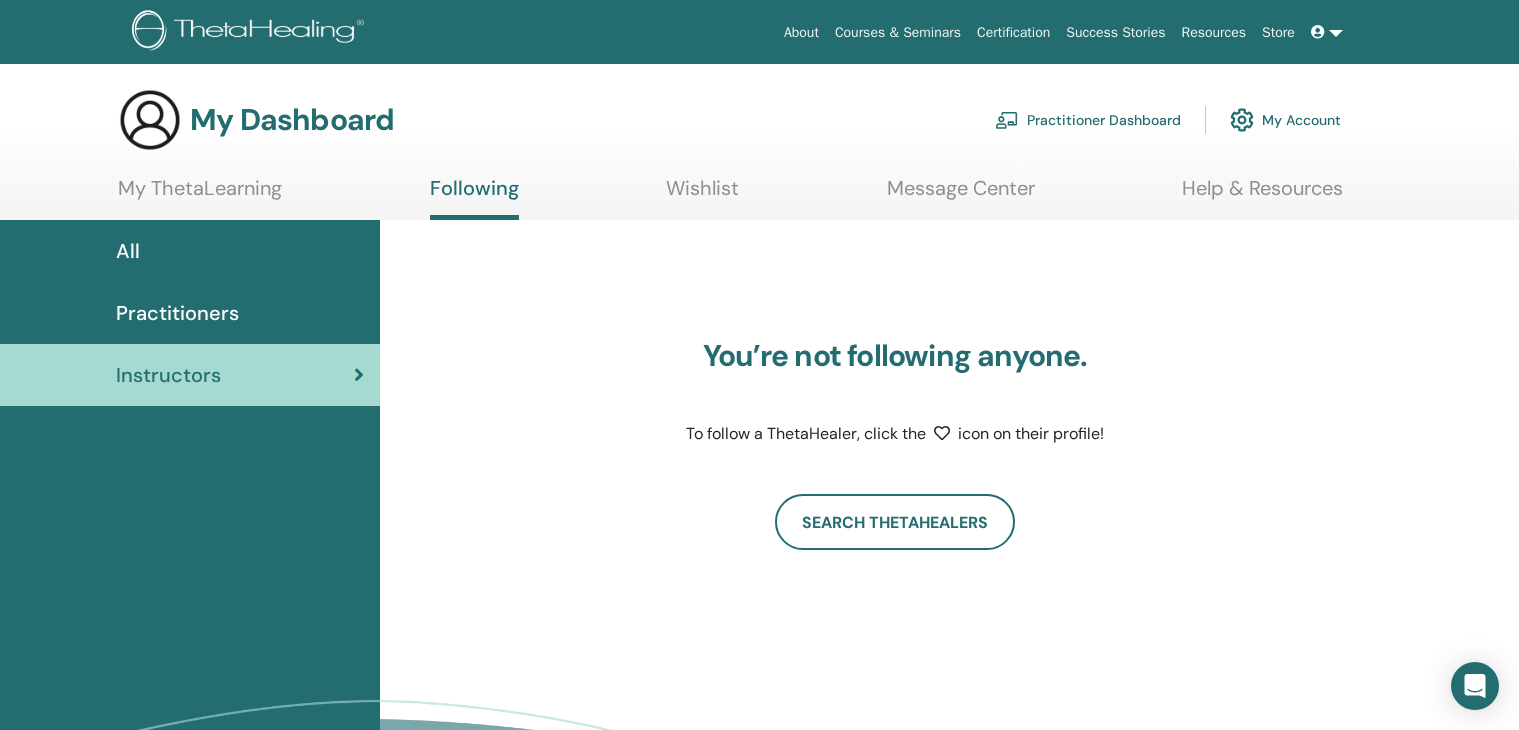 scroll, scrollTop: 0, scrollLeft: 0, axis: both 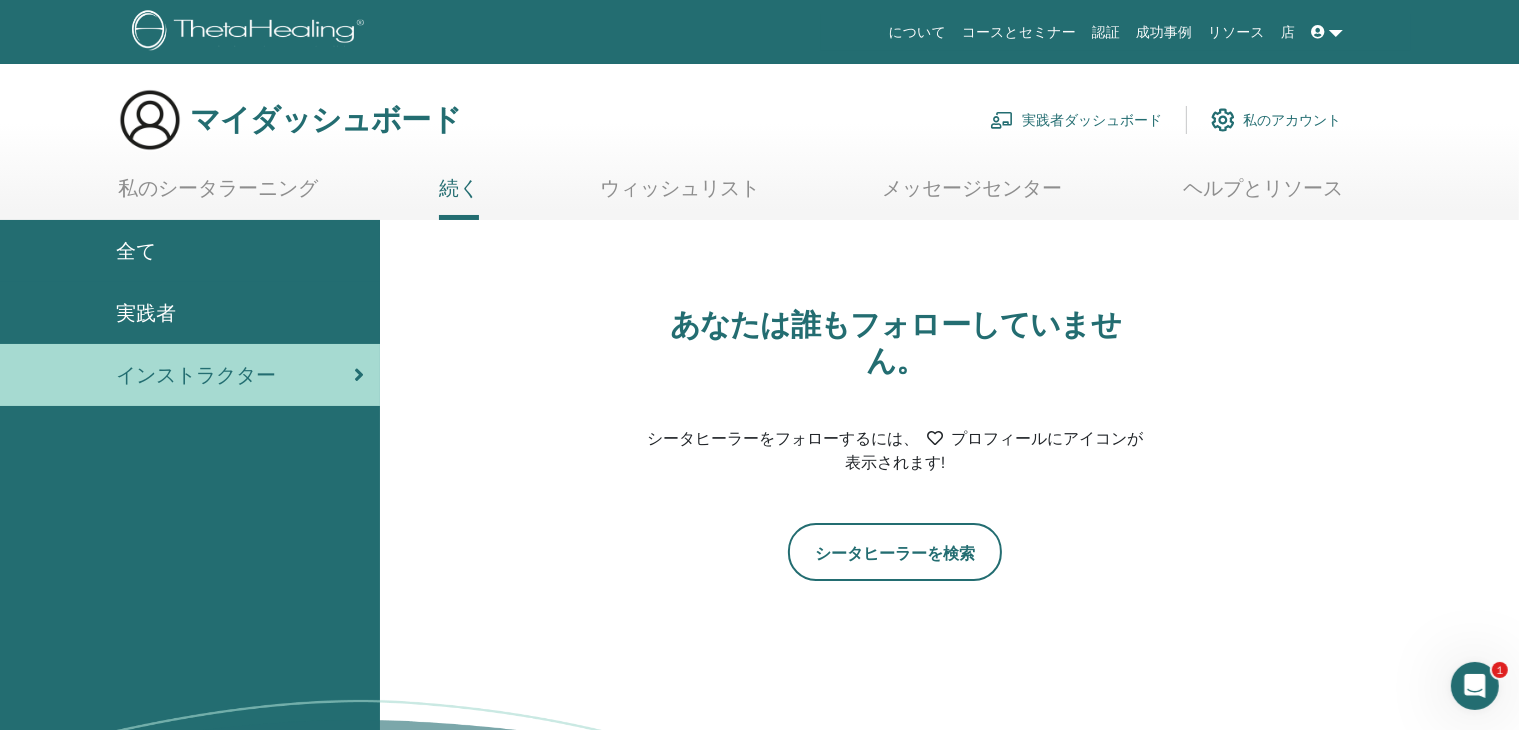 click on "私のアカウント" at bounding box center [1292, 121] 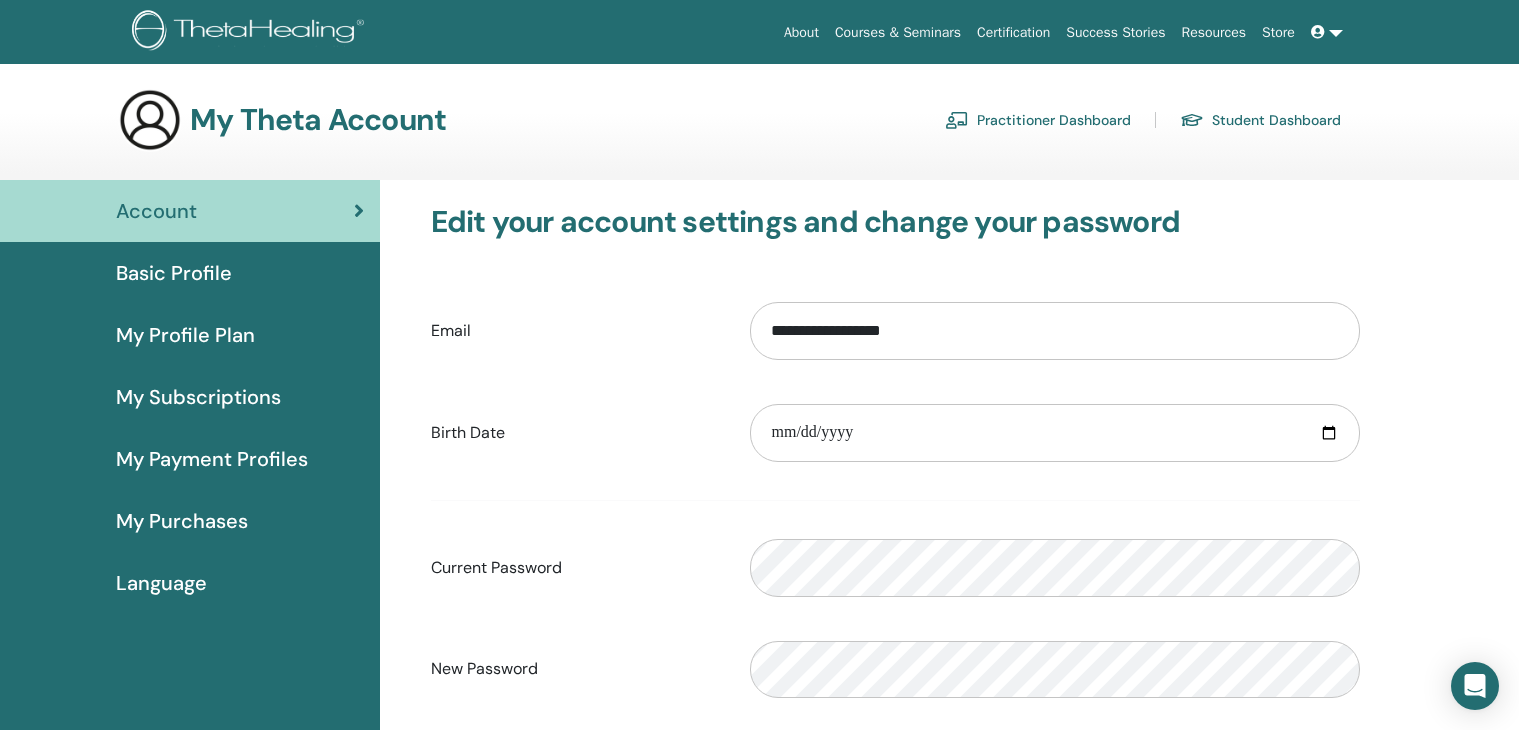 scroll, scrollTop: 0, scrollLeft: 0, axis: both 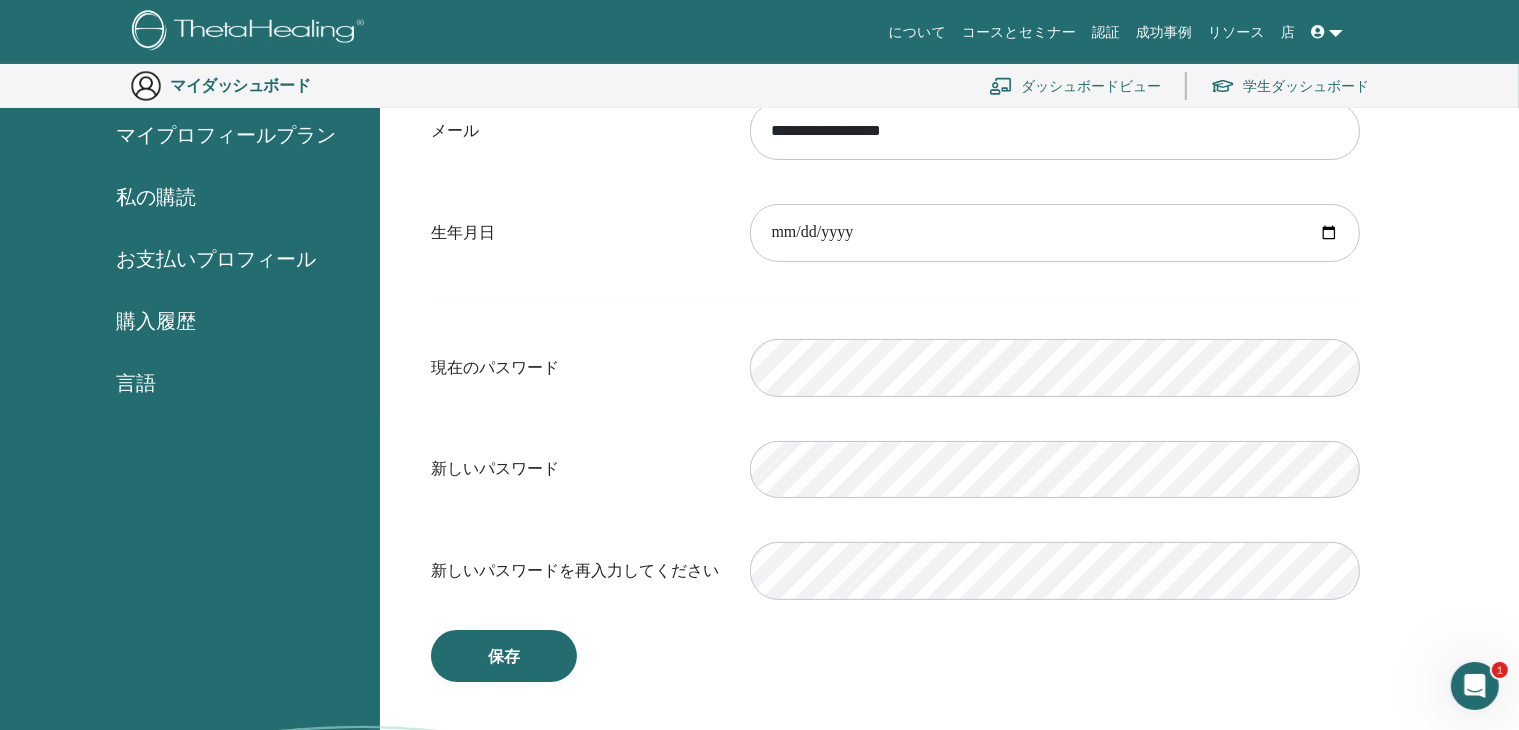 click on "購入履歴" at bounding box center [156, 321] 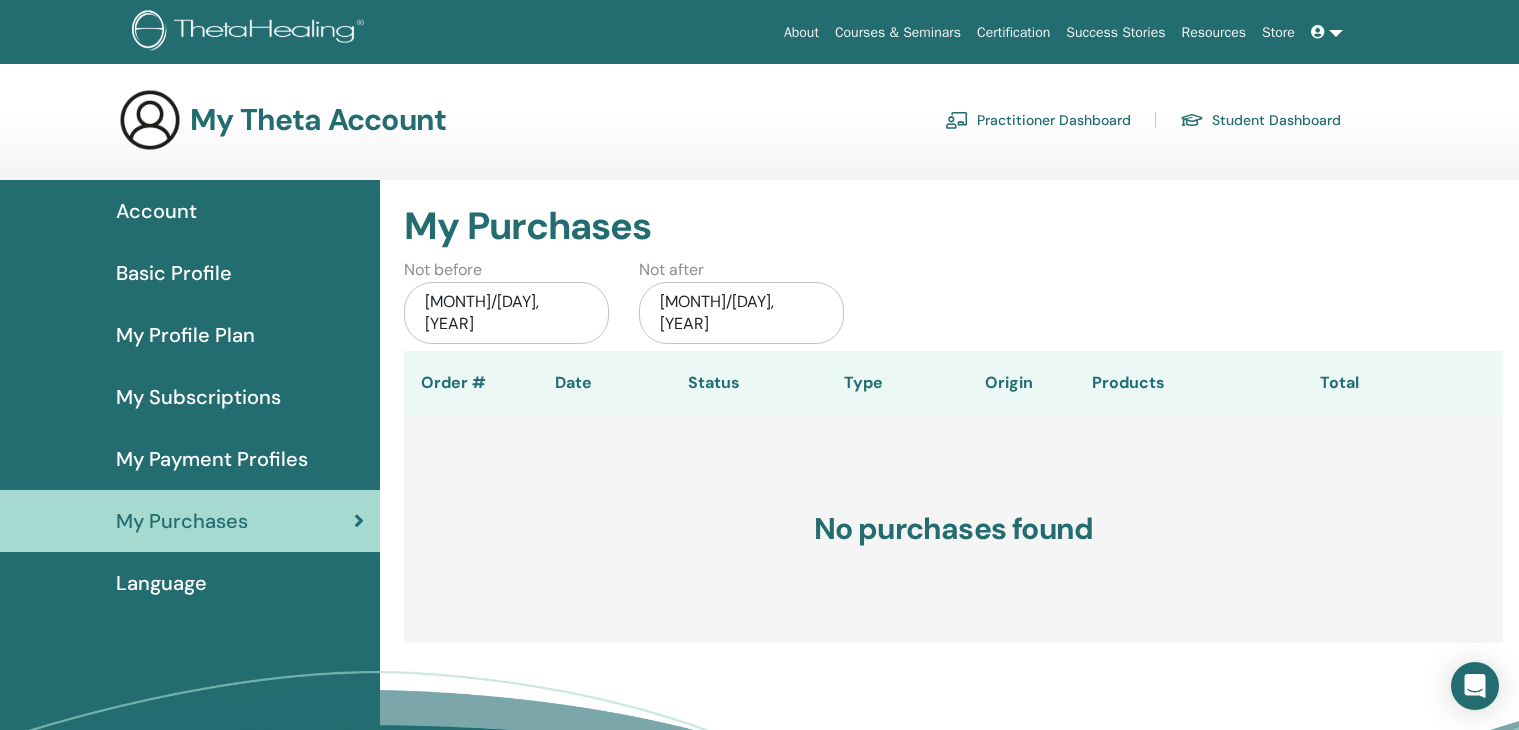 scroll, scrollTop: 0, scrollLeft: 0, axis: both 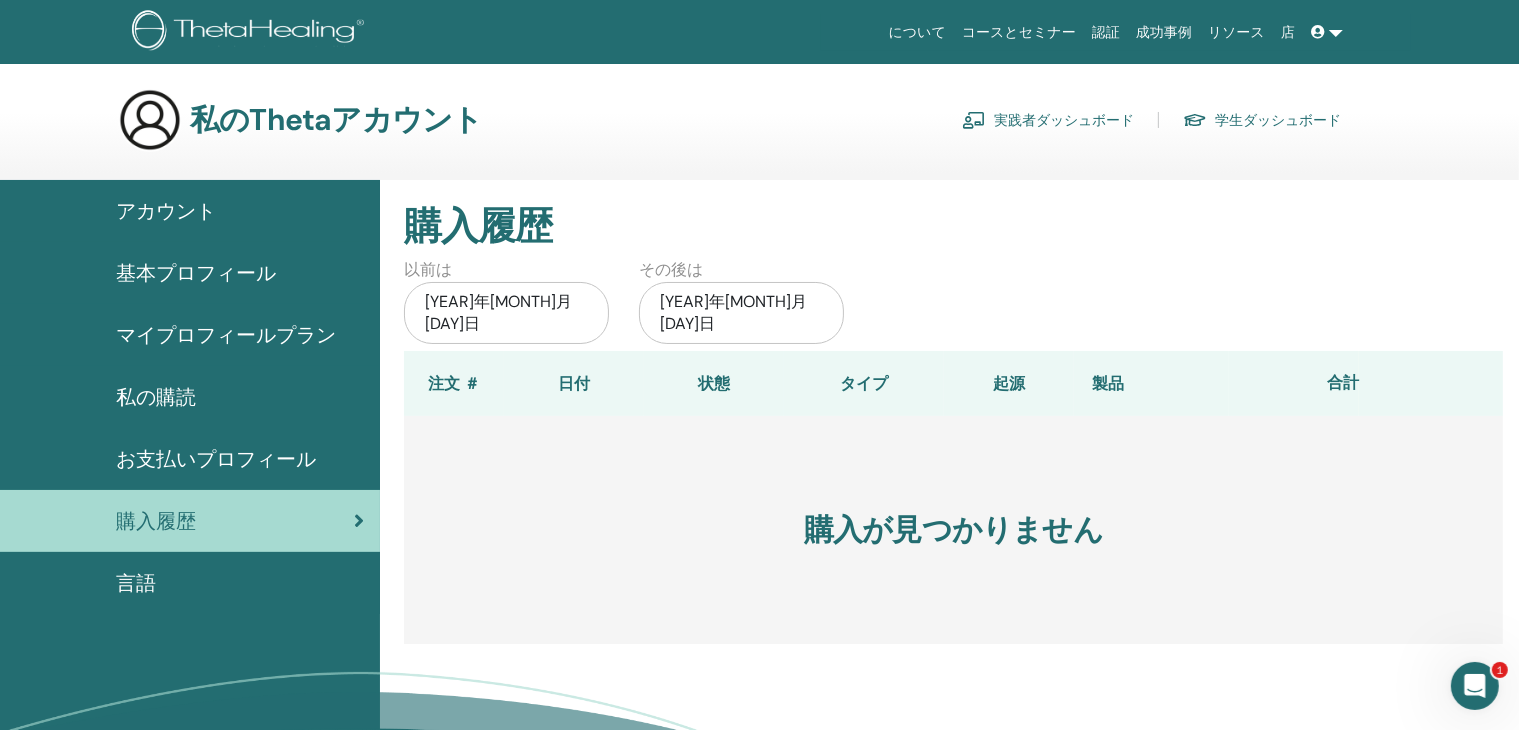 click on "成功事例" at bounding box center (1164, 32) 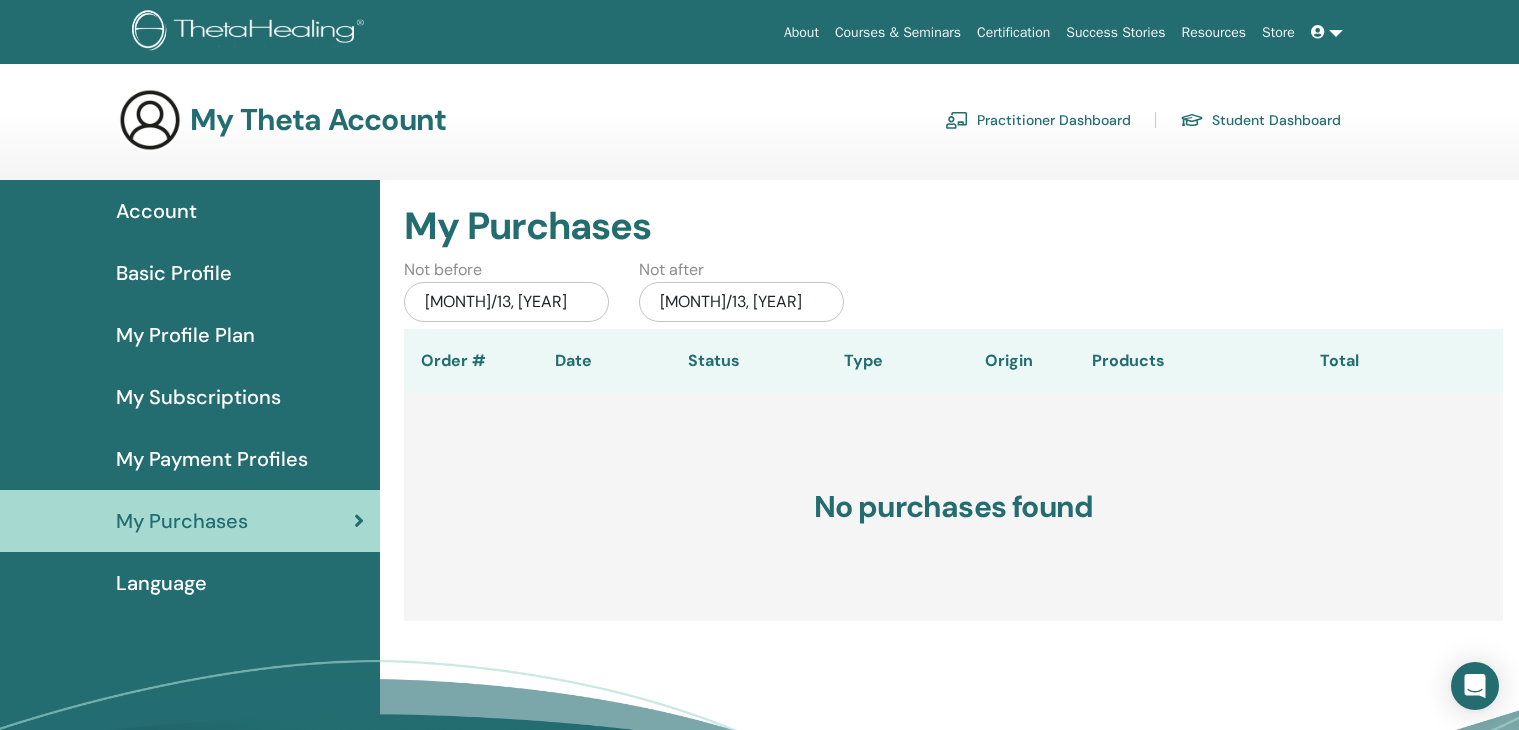 scroll, scrollTop: 0, scrollLeft: 0, axis: both 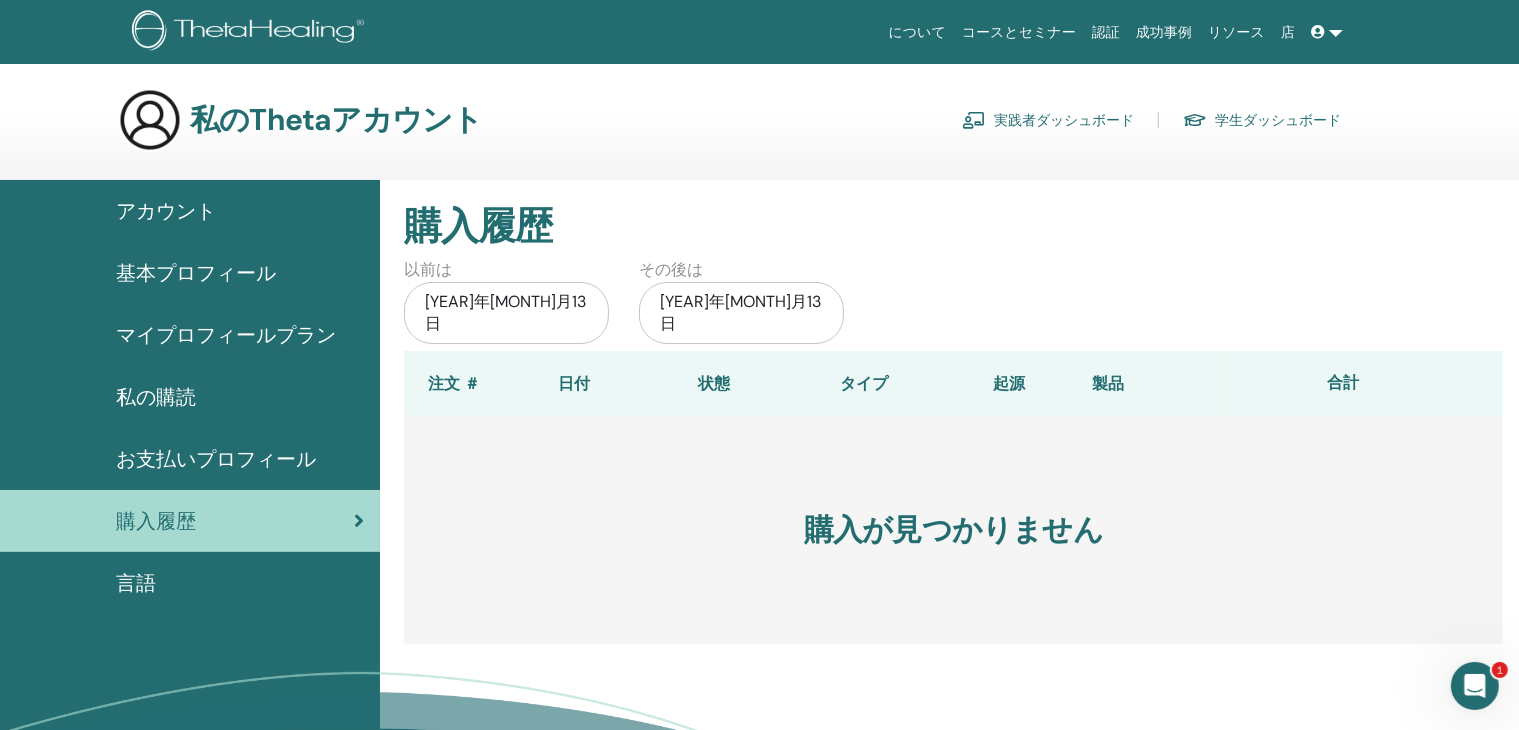 click on "認証" at bounding box center [1106, 32] 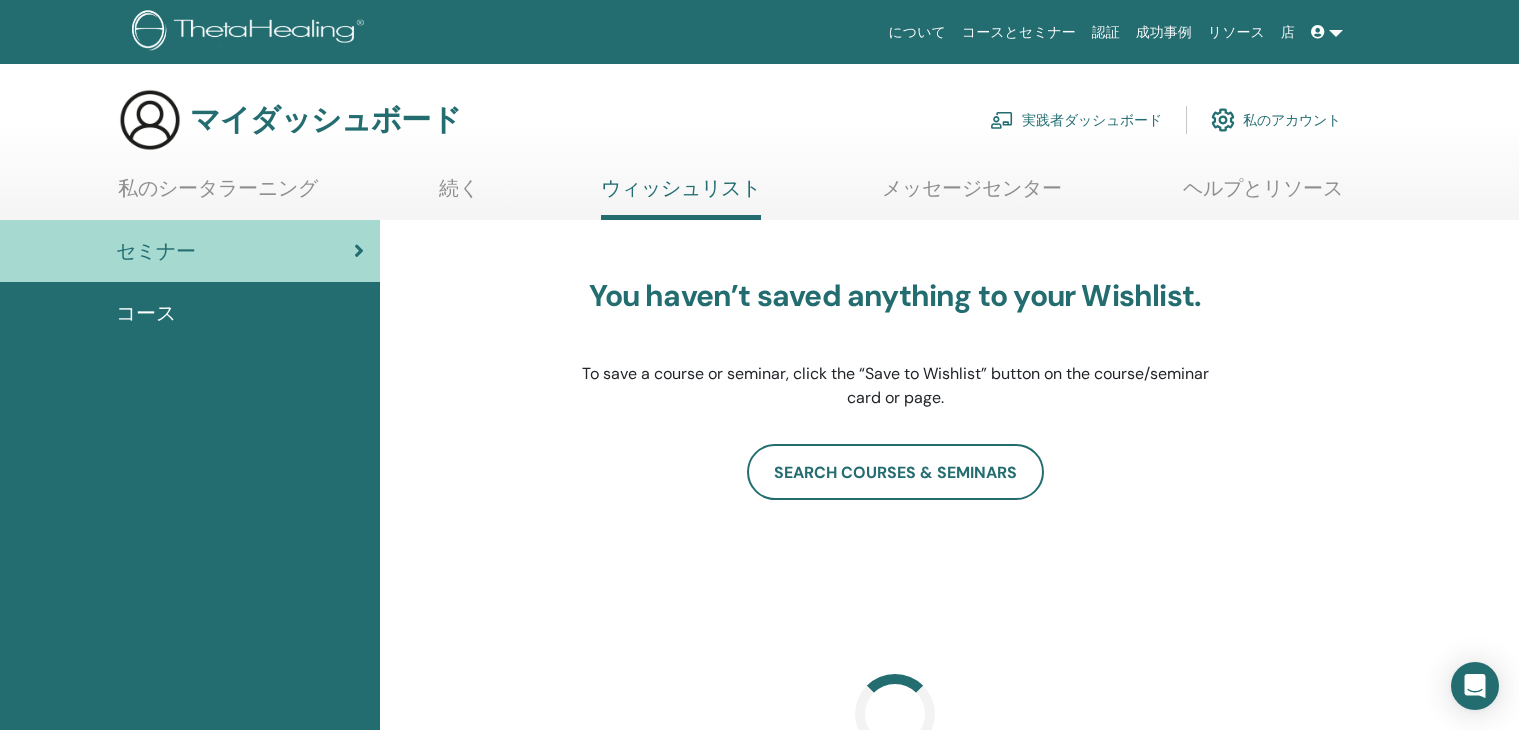 scroll, scrollTop: 0, scrollLeft: 0, axis: both 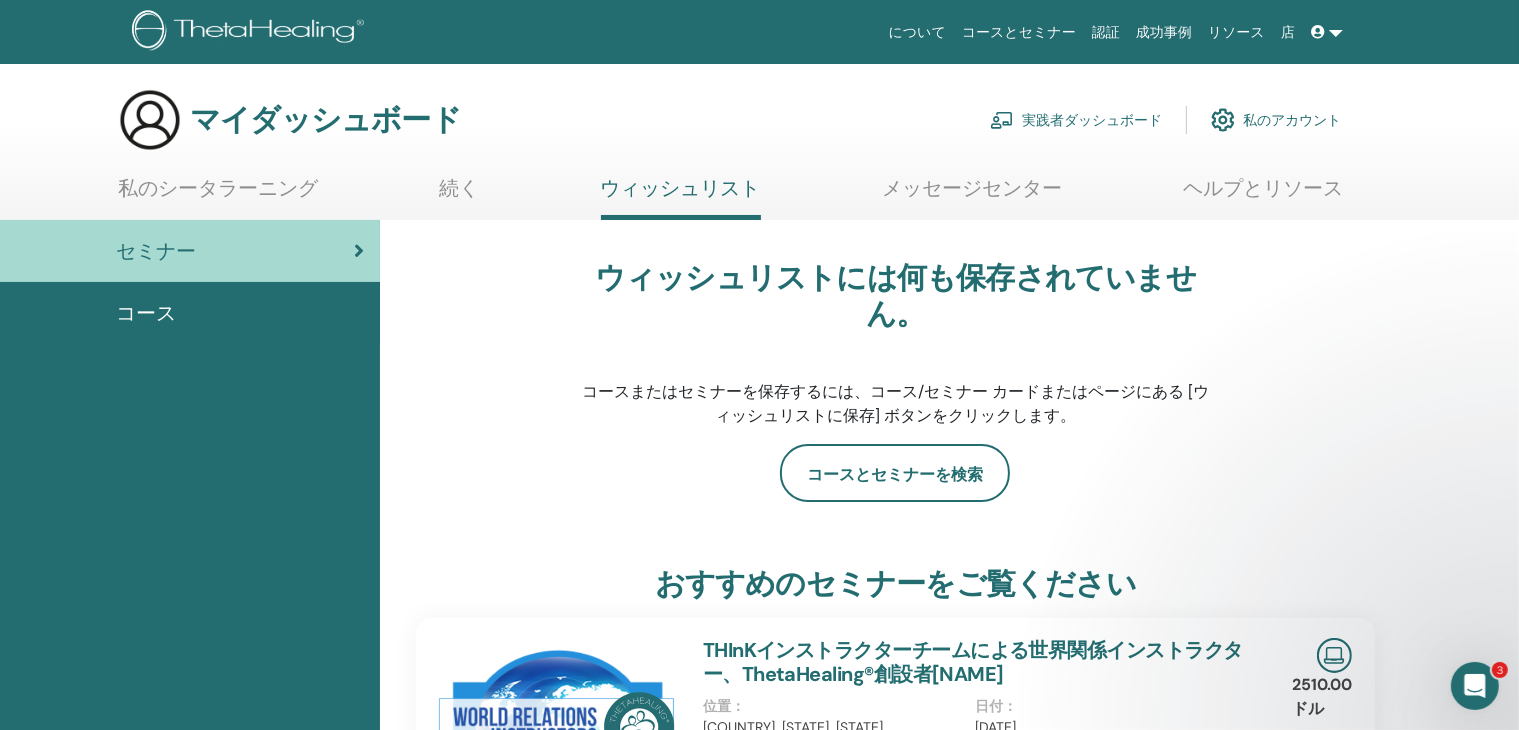 click on "メッセージセンター" at bounding box center (972, 188) 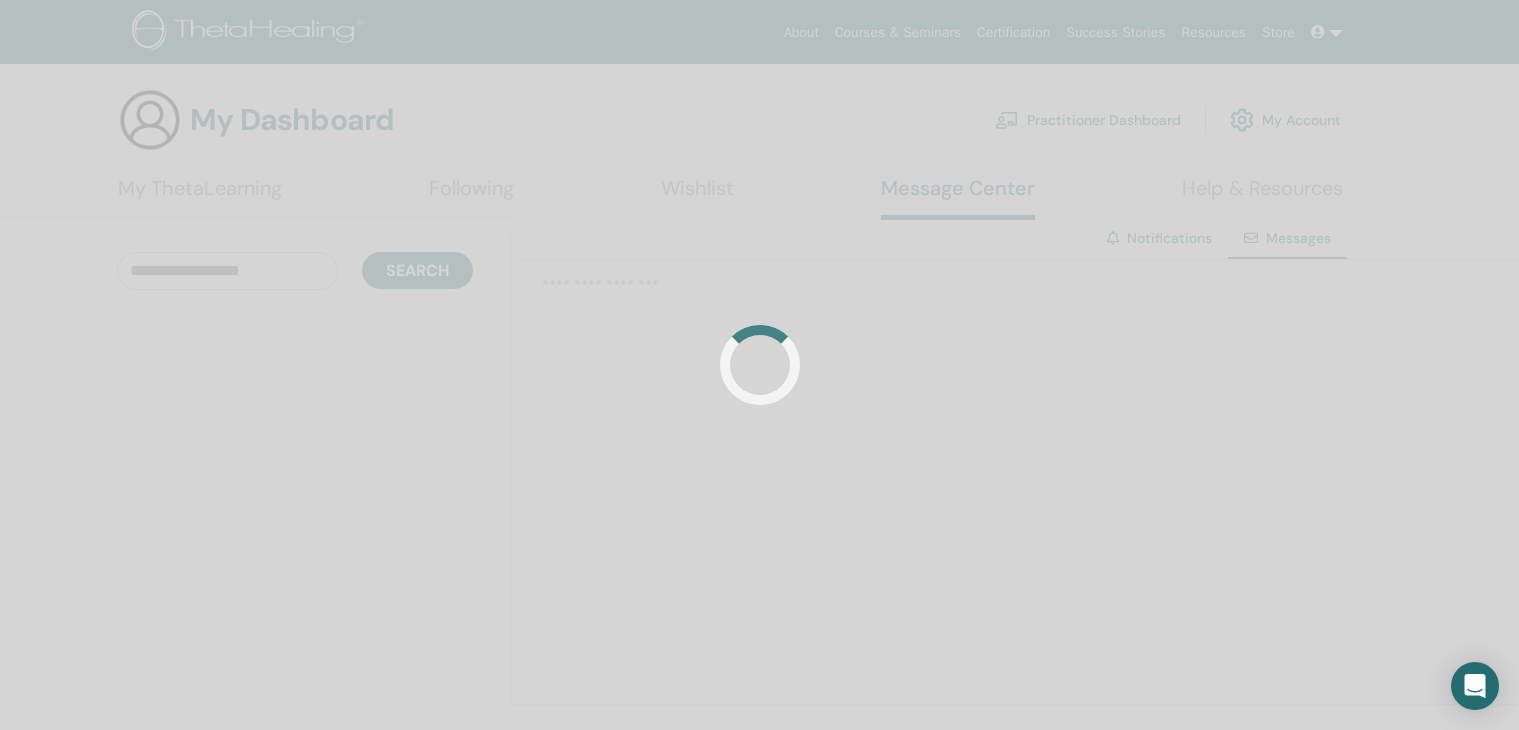 scroll, scrollTop: 0, scrollLeft: 0, axis: both 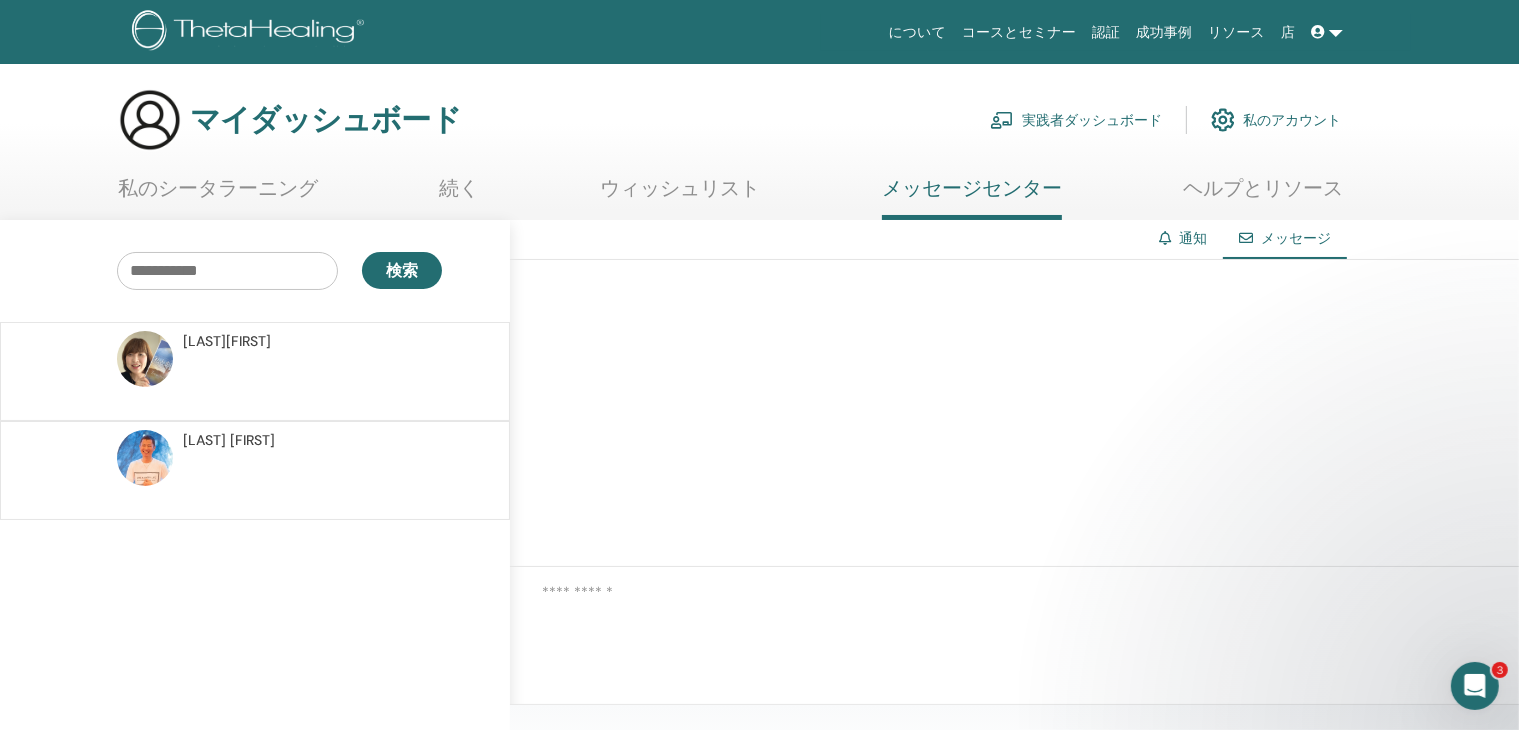 click at bounding box center [145, 359] 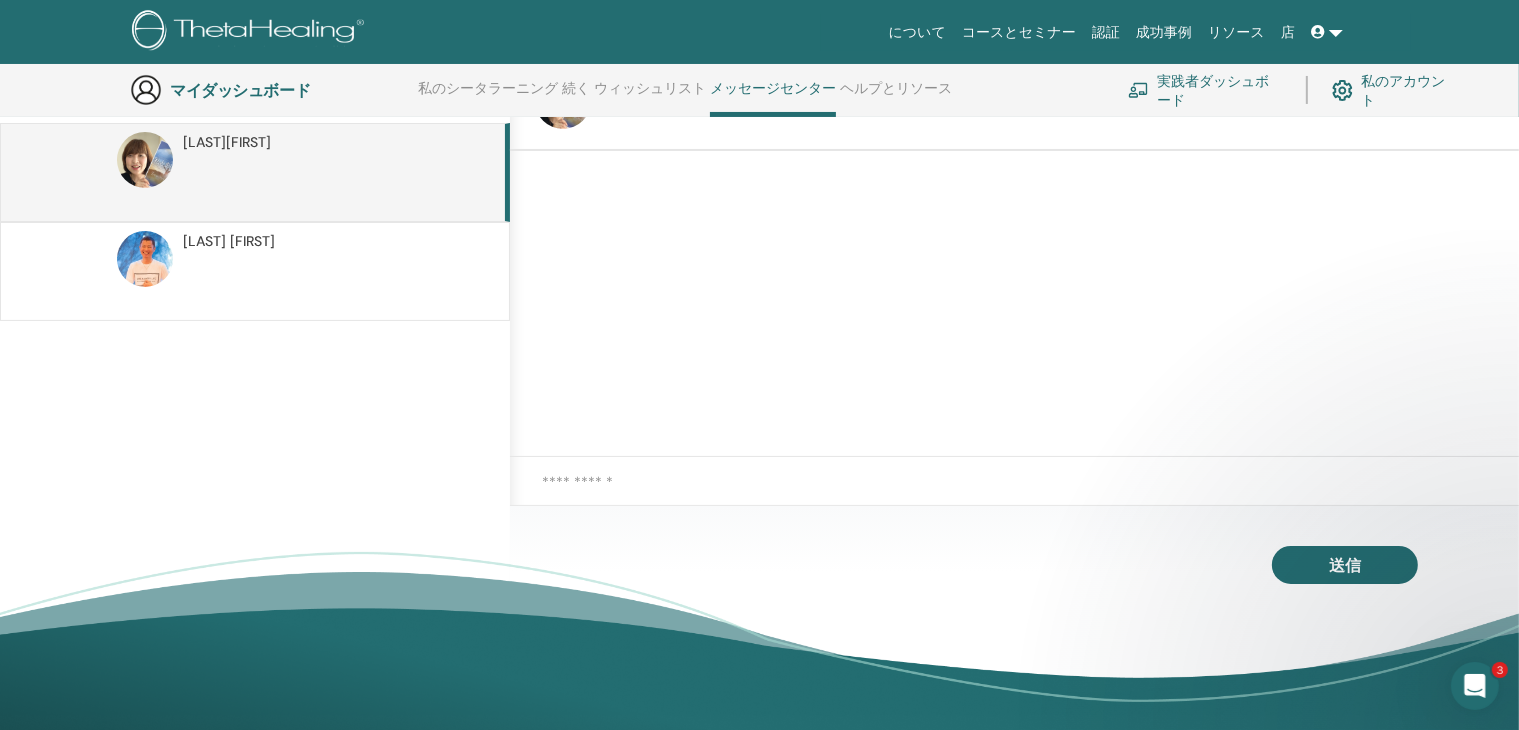 scroll, scrollTop: 252, scrollLeft: 0, axis: vertical 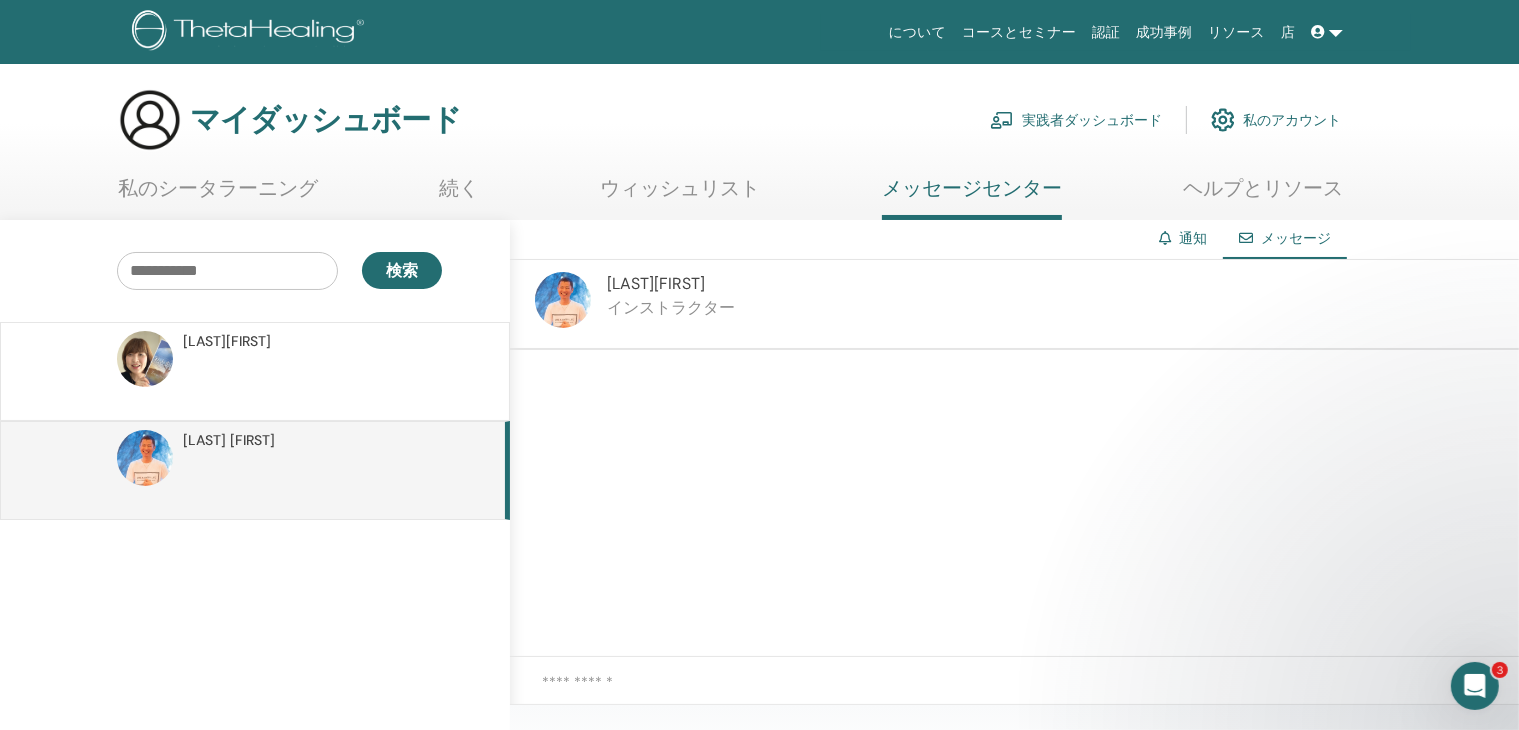 click on "私のシータラーニング" at bounding box center (218, 188) 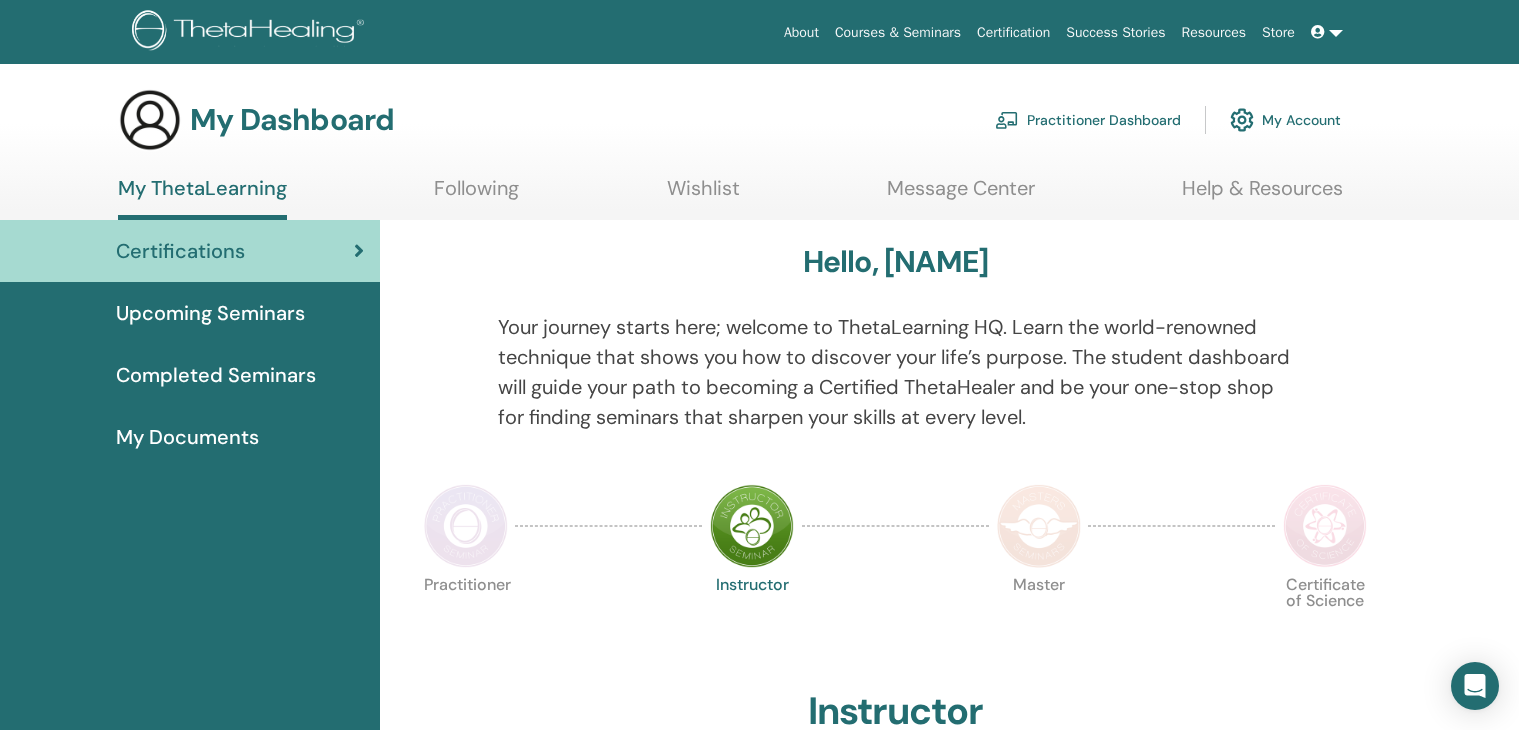 scroll, scrollTop: 0, scrollLeft: 0, axis: both 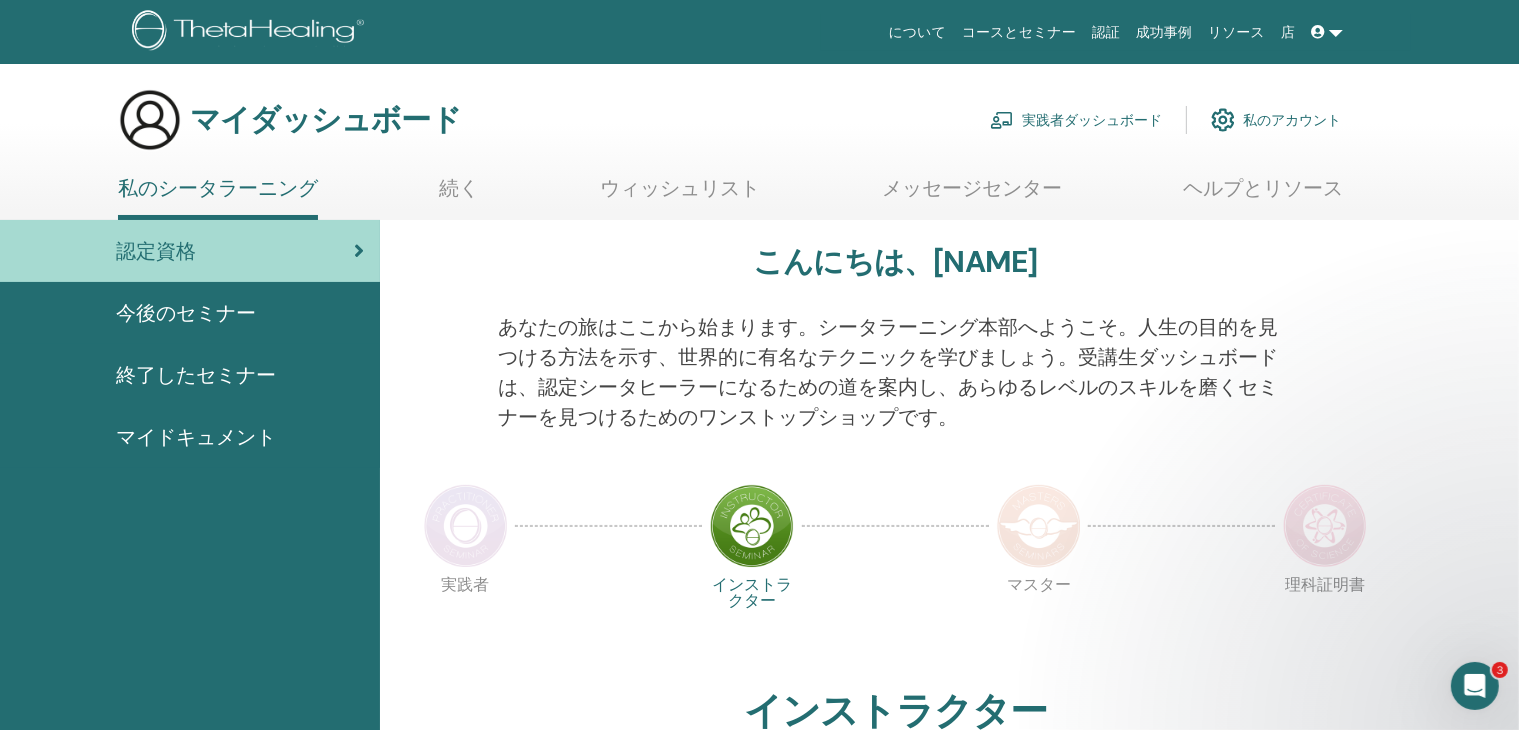 click on "認証" at bounding box center (1106, 32) 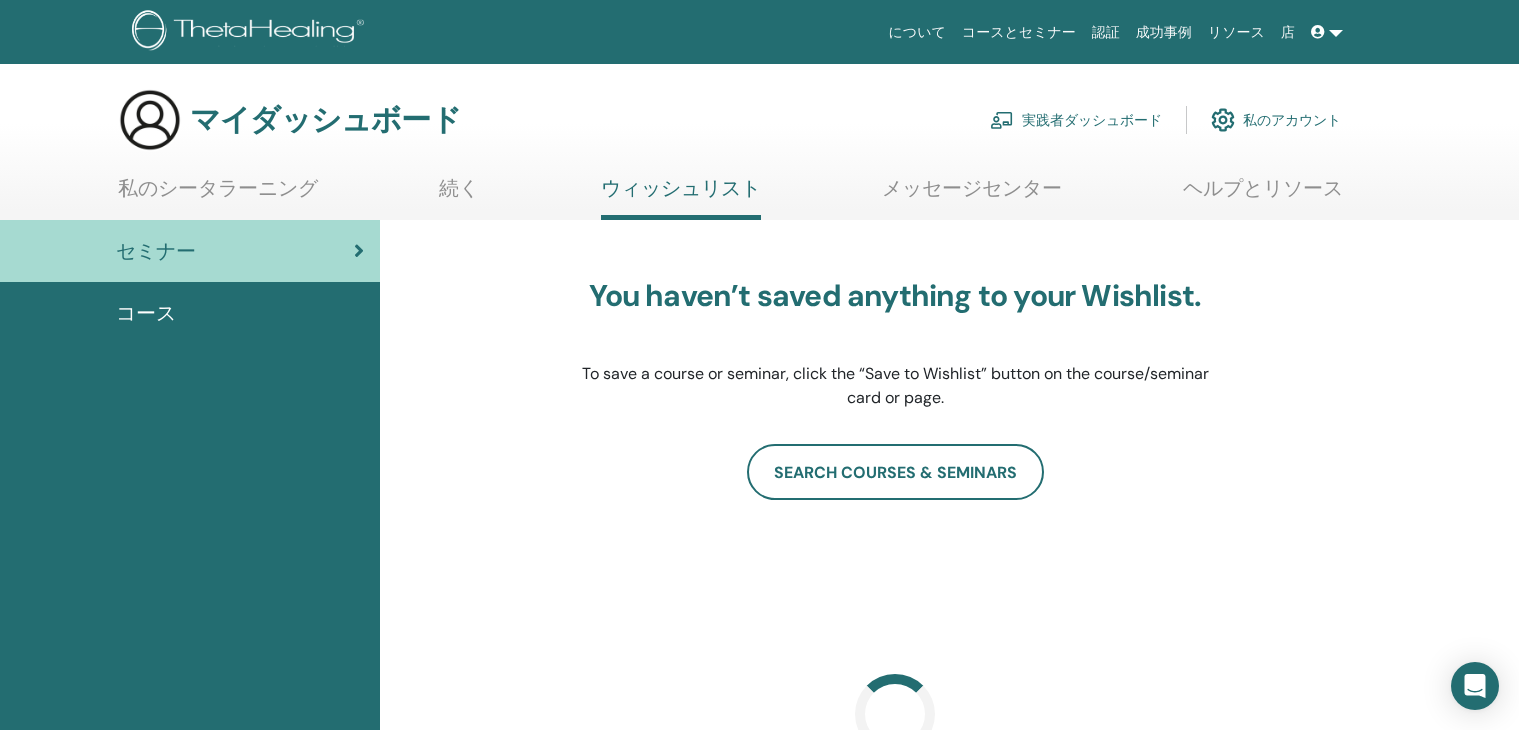 scroll, scrollTop: 0, scrollLeft: 0, axis: both 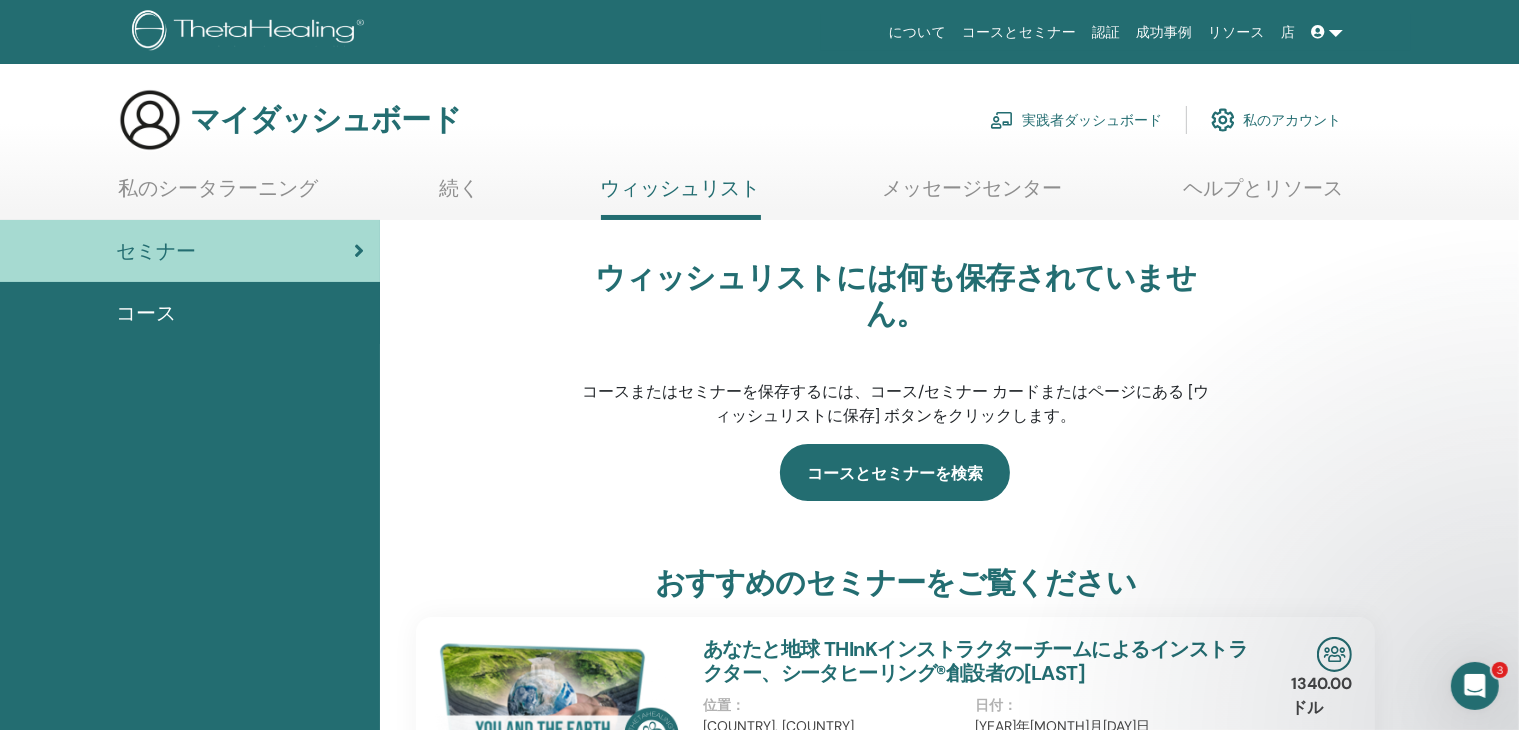 click on "コースとセミナーを検索" at bounding box center [895, 472] 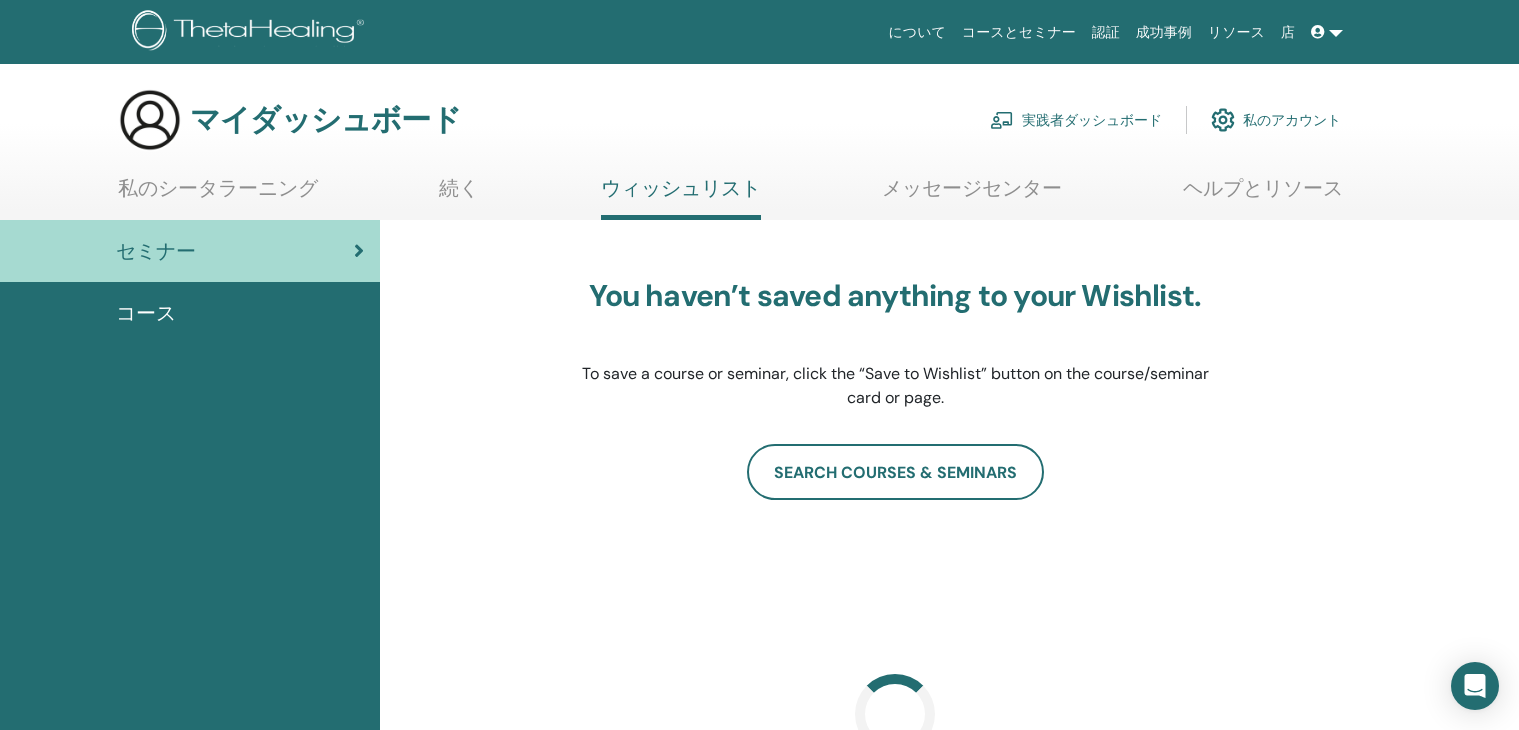 scroll, scrollTop: 0, scrollLeft: 0, axis: both 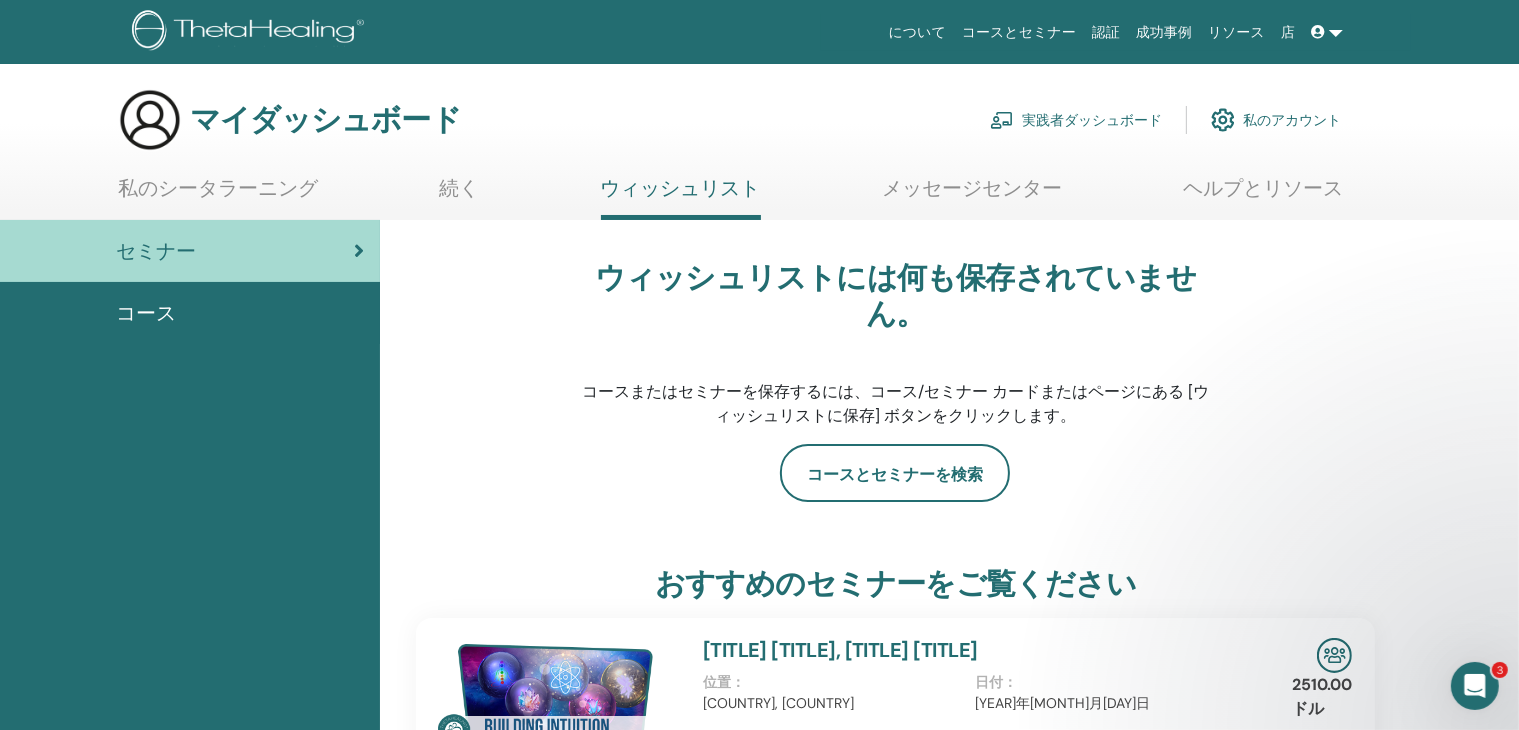 click on "ウィッシュリストには何も保存されていません。 コースまたはセミナーを保存するには、コース/セミナー カードまたはページにある [ウィッシュリストに保存] ボタンをクリックします。" at bounding box center [895, 344] 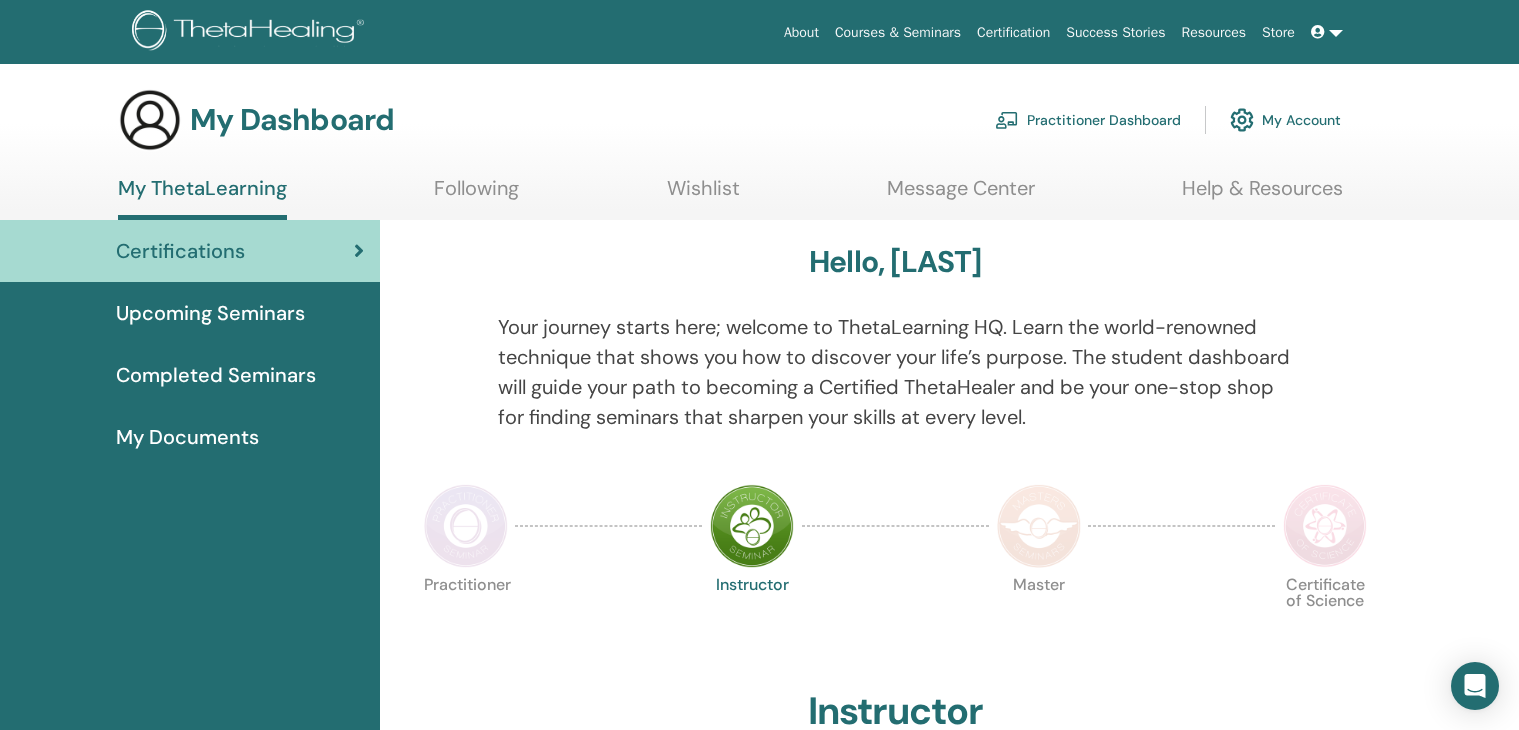 scroll, scrollTop: 0, scrollLeft: 0, axis: both 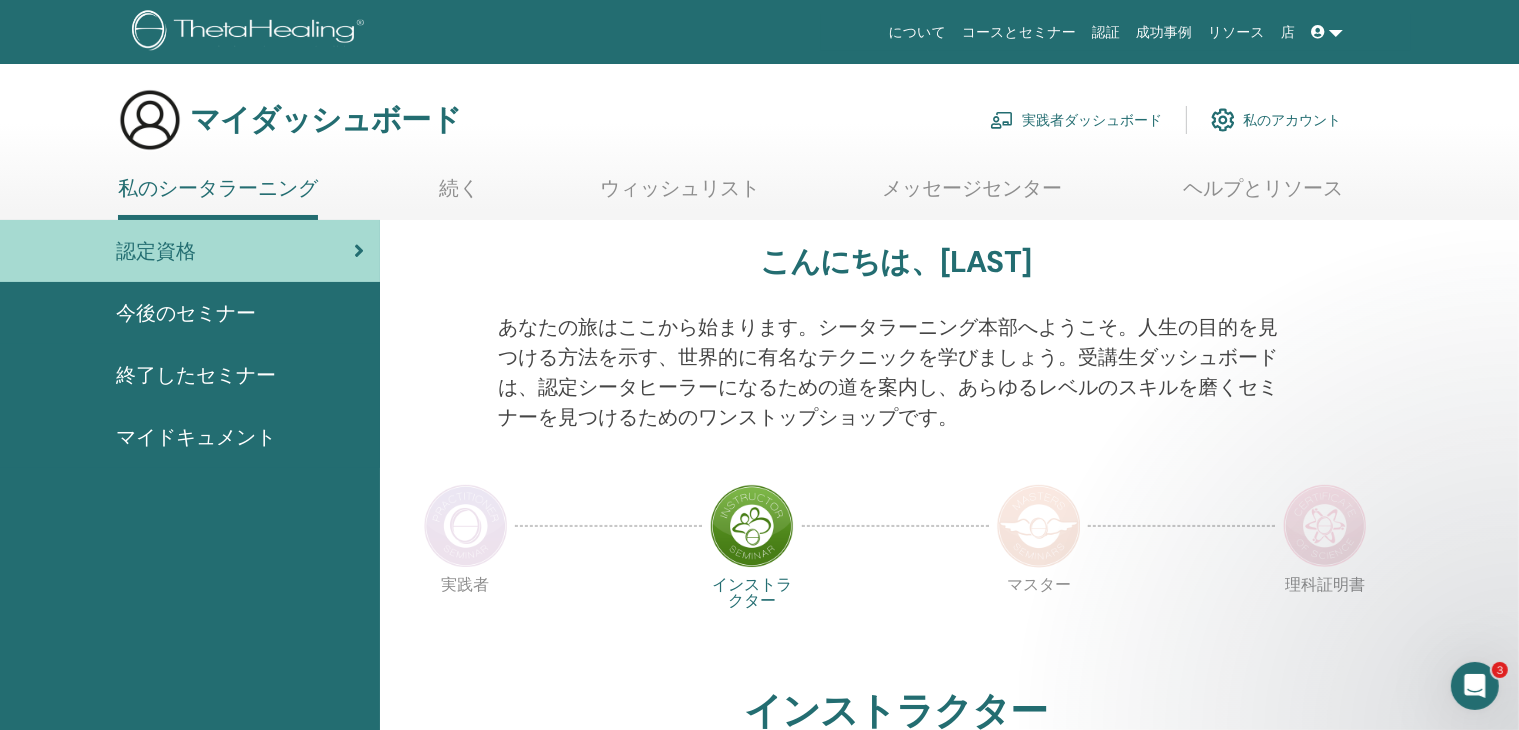 click on "終了したセミナー" at bounding box center (196, 375) 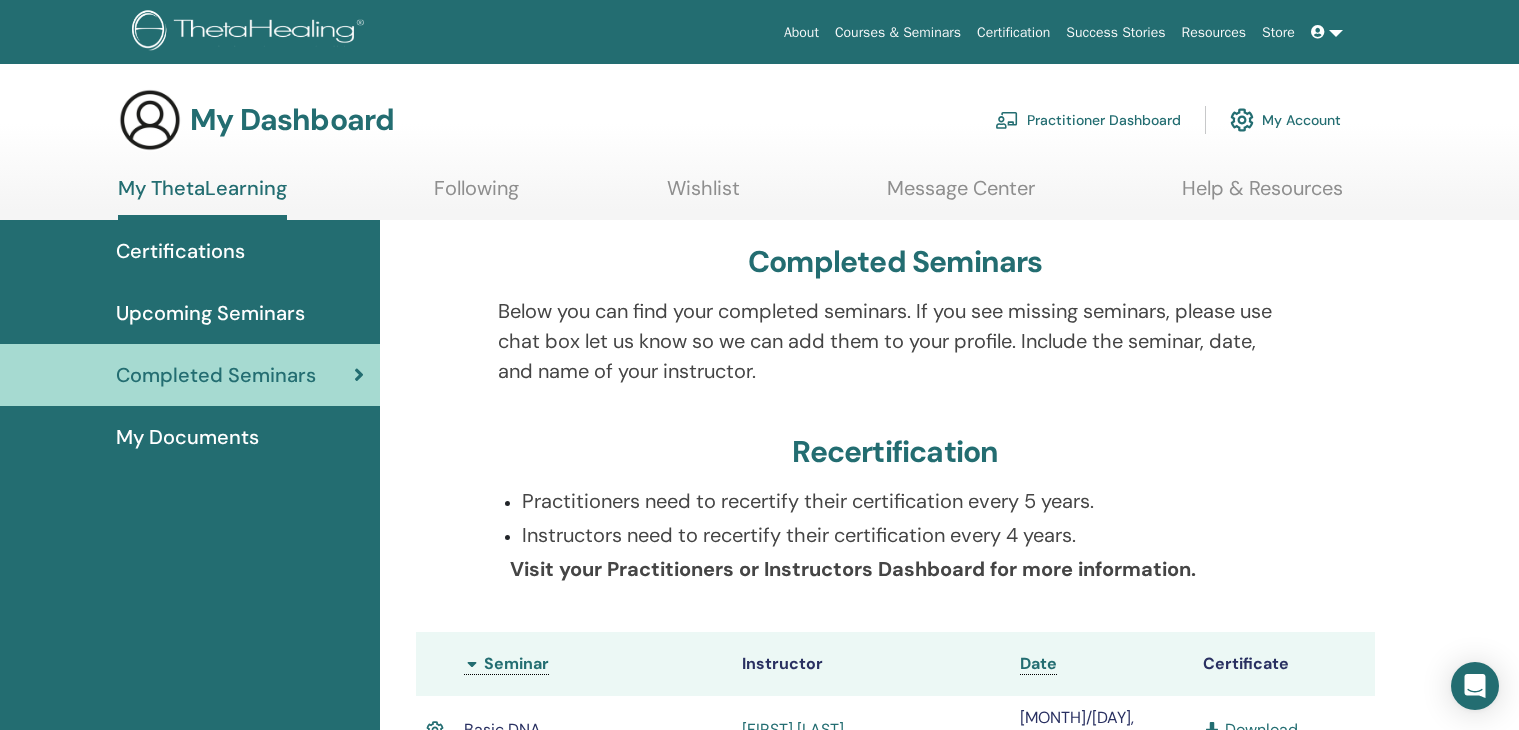 scroll, scrollTop: 0, scrollLeft: 0, axis: both 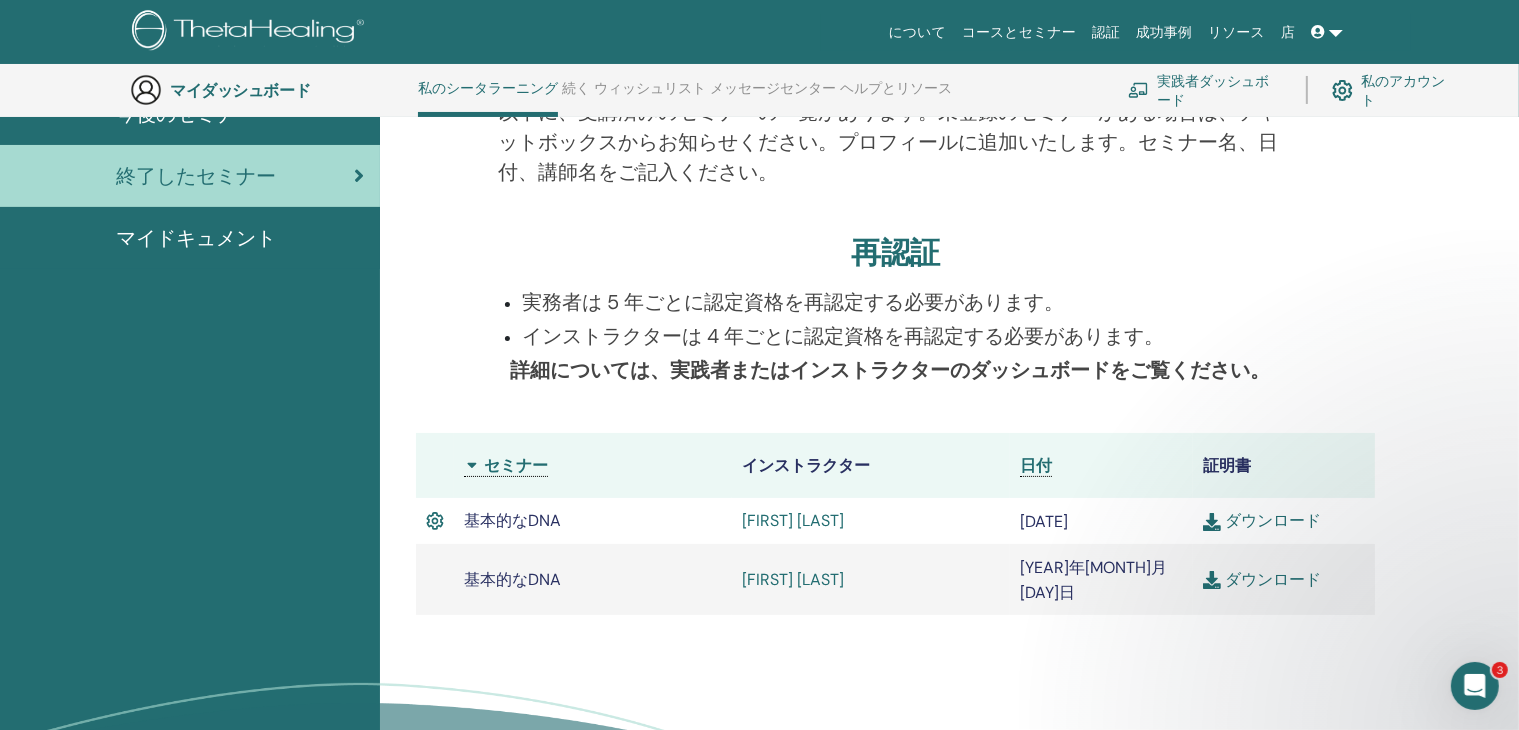 click on "ダウンロード" at bounding box center [1273, 520] 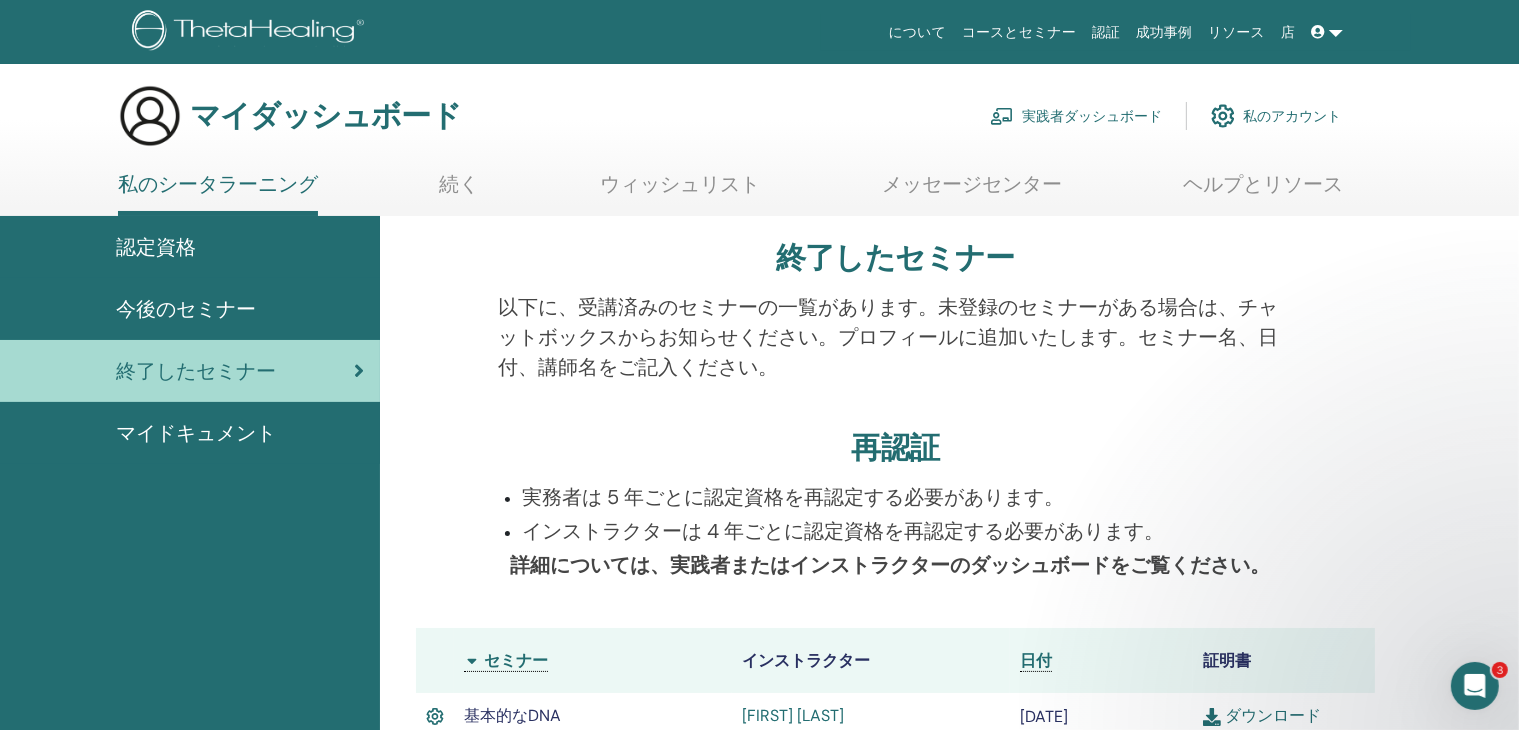 scroll, scrollTop: 0, scrollLeft: 0, axis: both 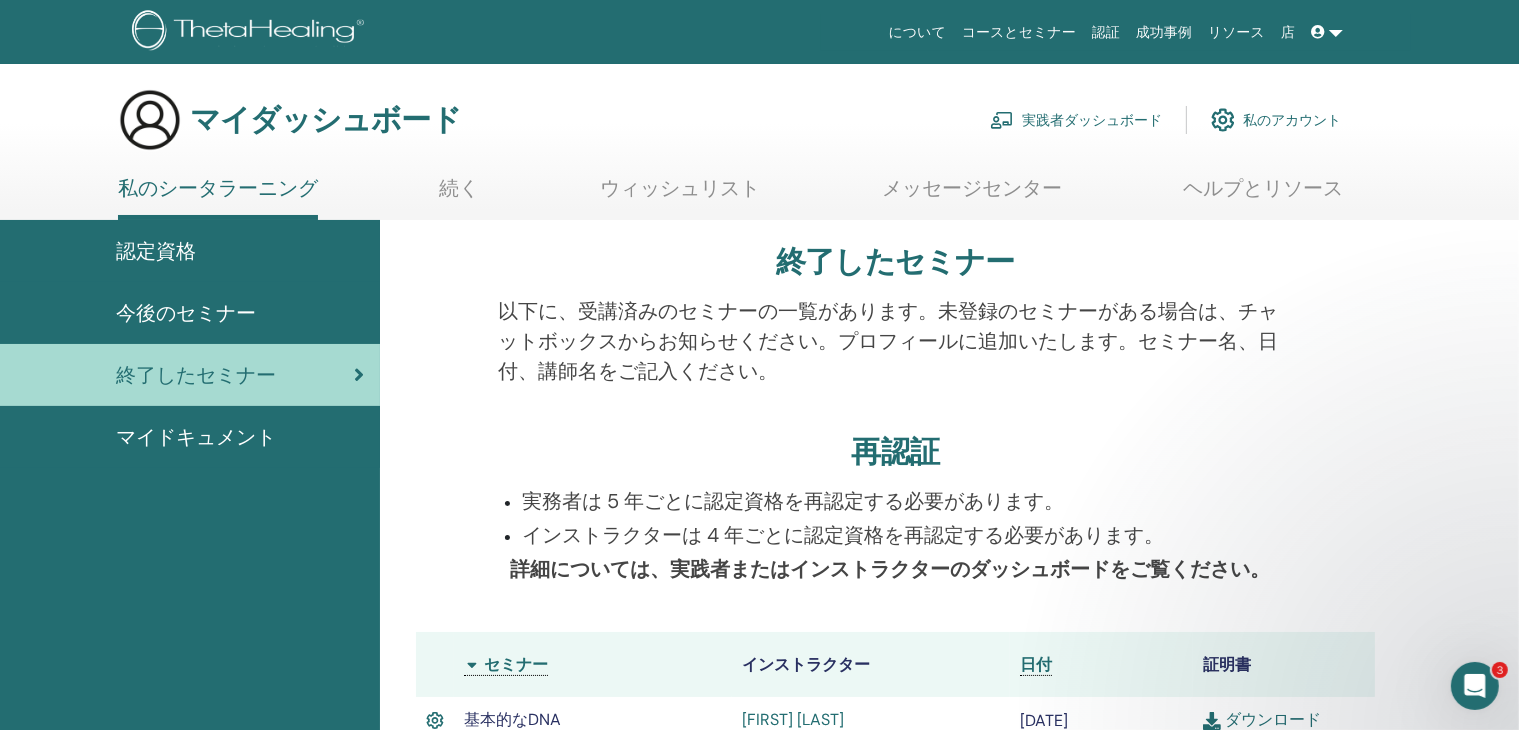 click on "マイドキュメント" at bounding box center [196, 437] 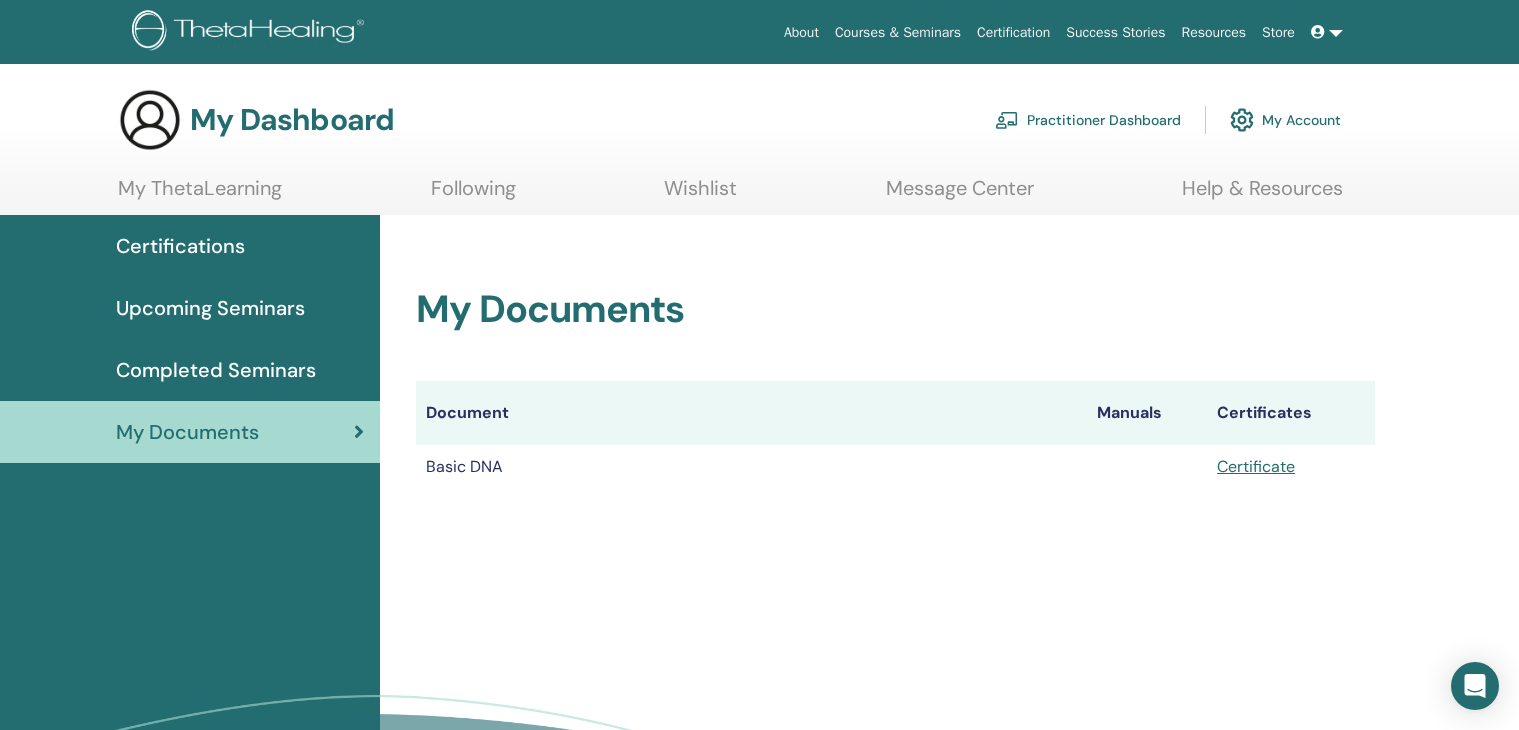 scroll, scrollTop: 0, scrollLeft: 0, axis: both 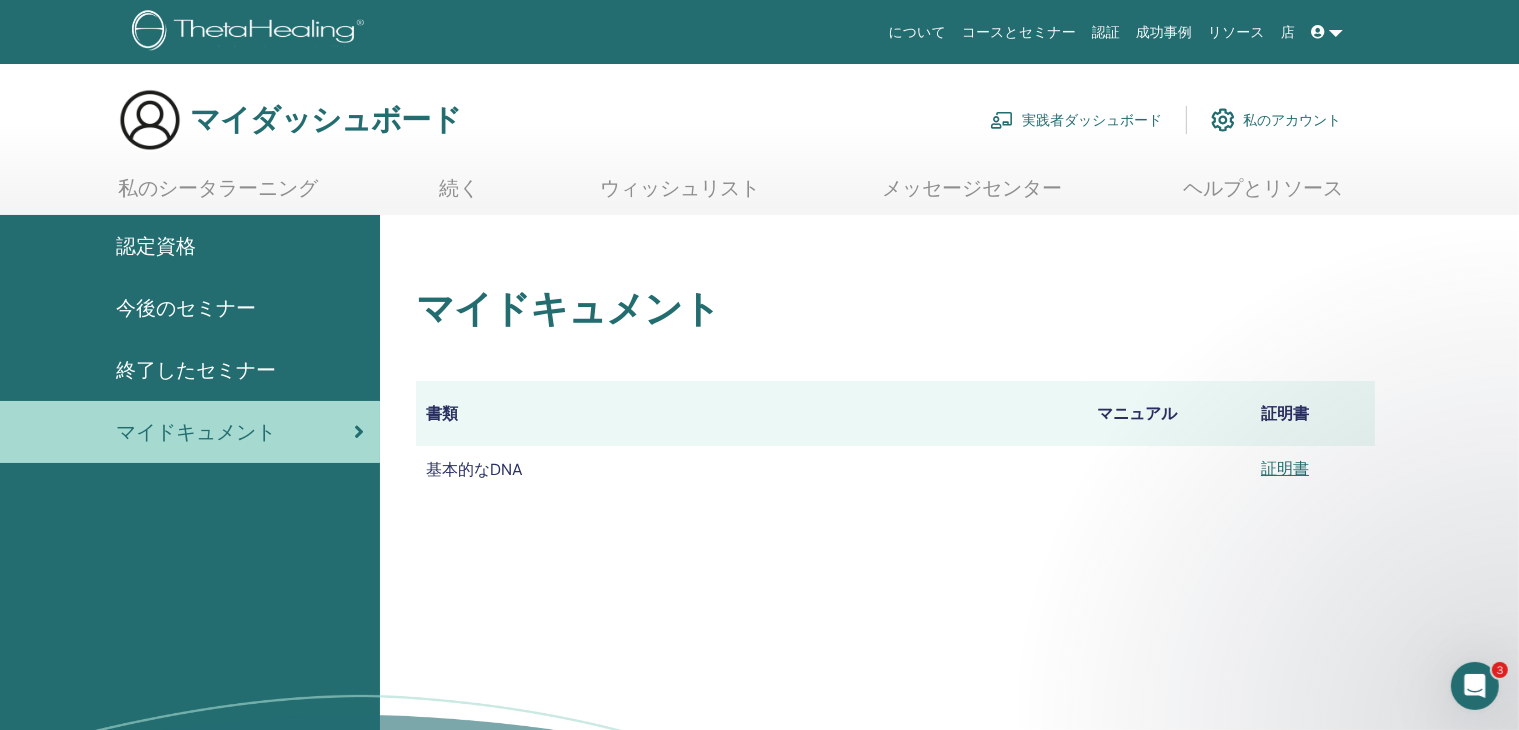 click on "今後のセミナー" at bounding box center (186, 308) 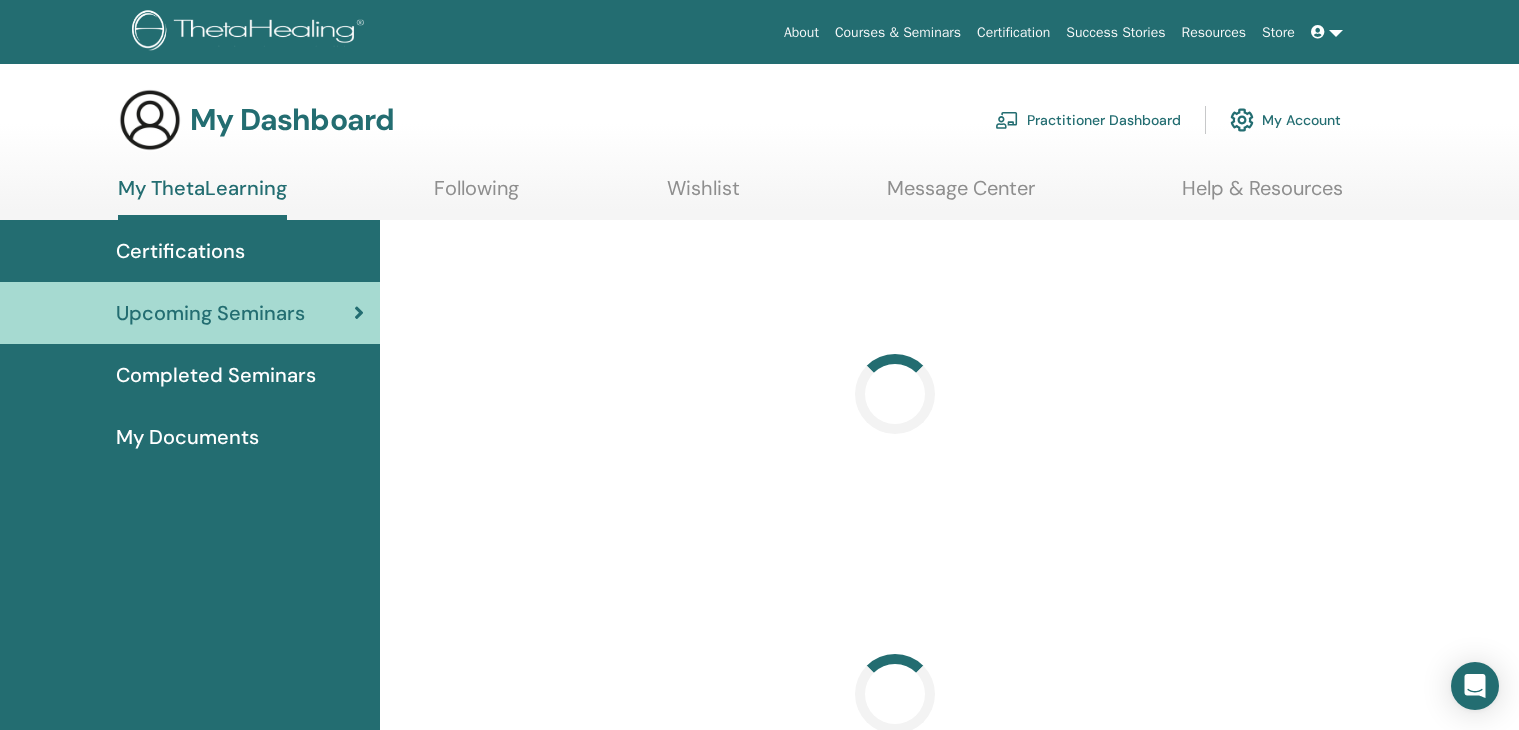 scroll, scrollTop: 0, scrollLeft: 0, axis: both 